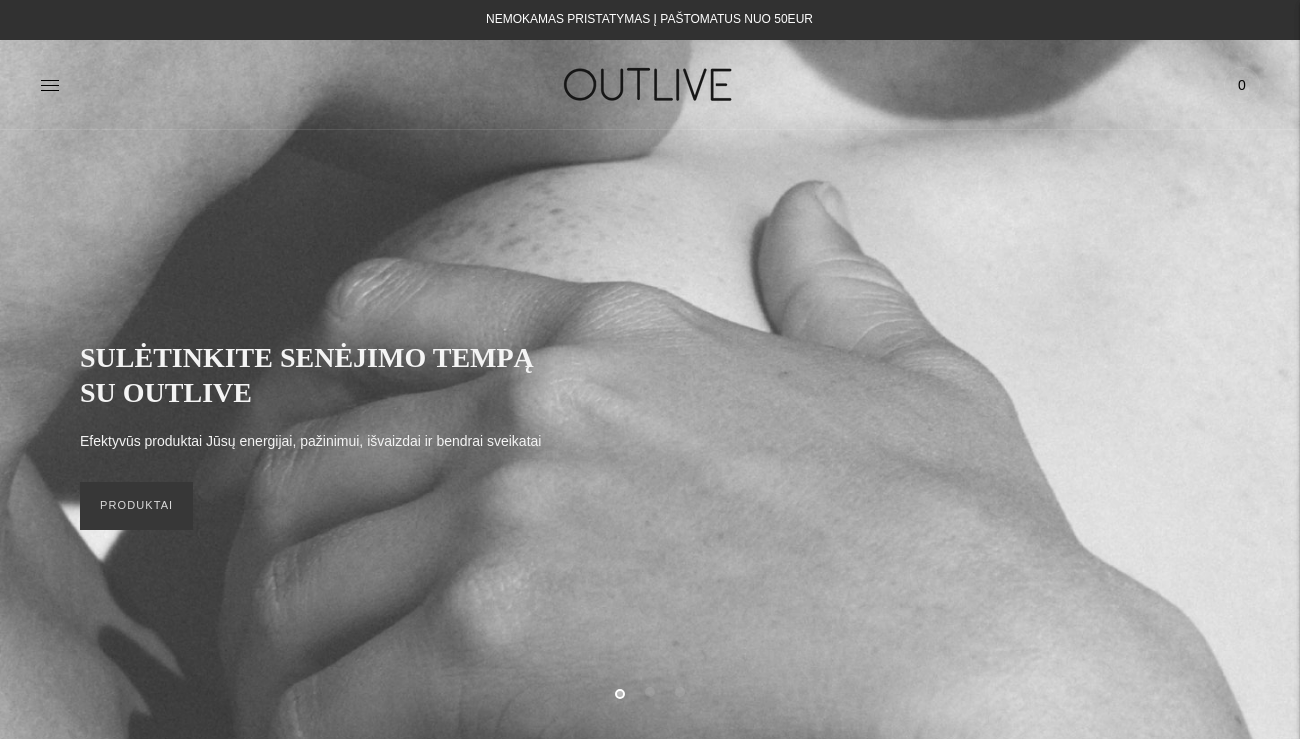 scroll, scrollTop: 0, scrollLeft: 0, axis: both 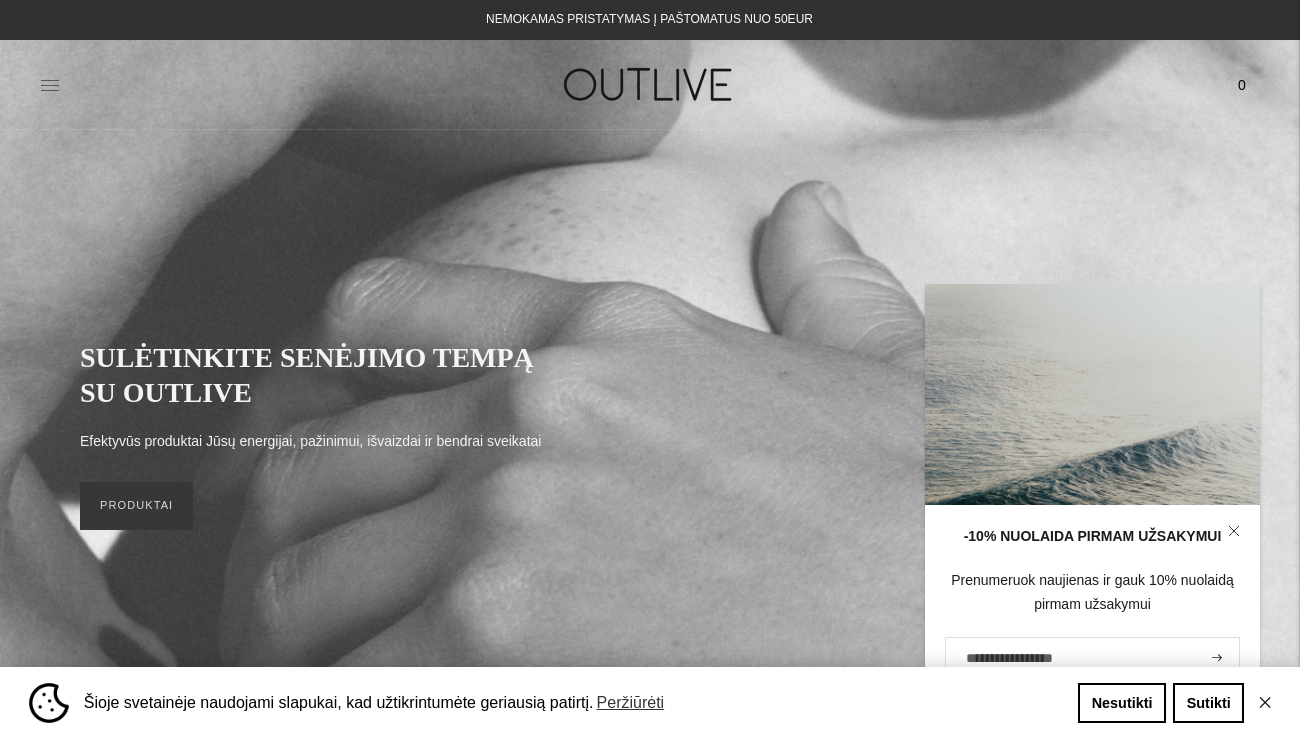 click 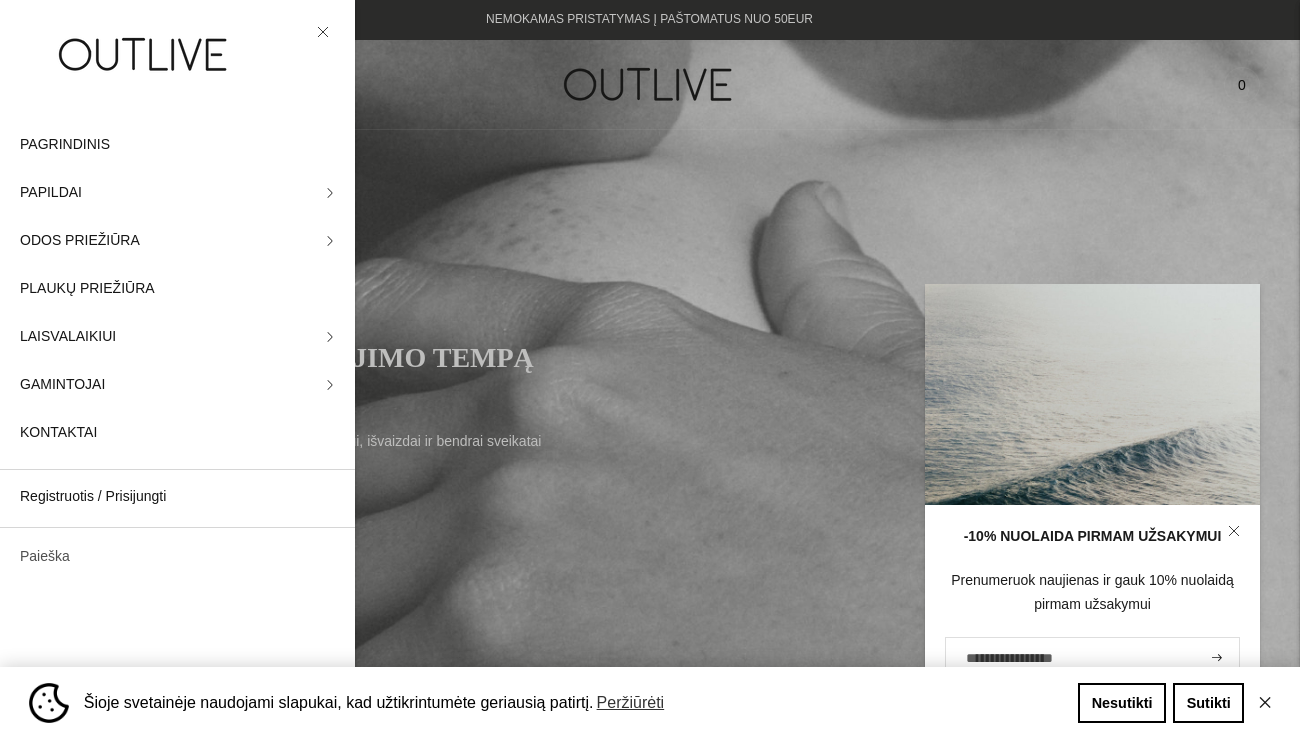 click on "Paieška" 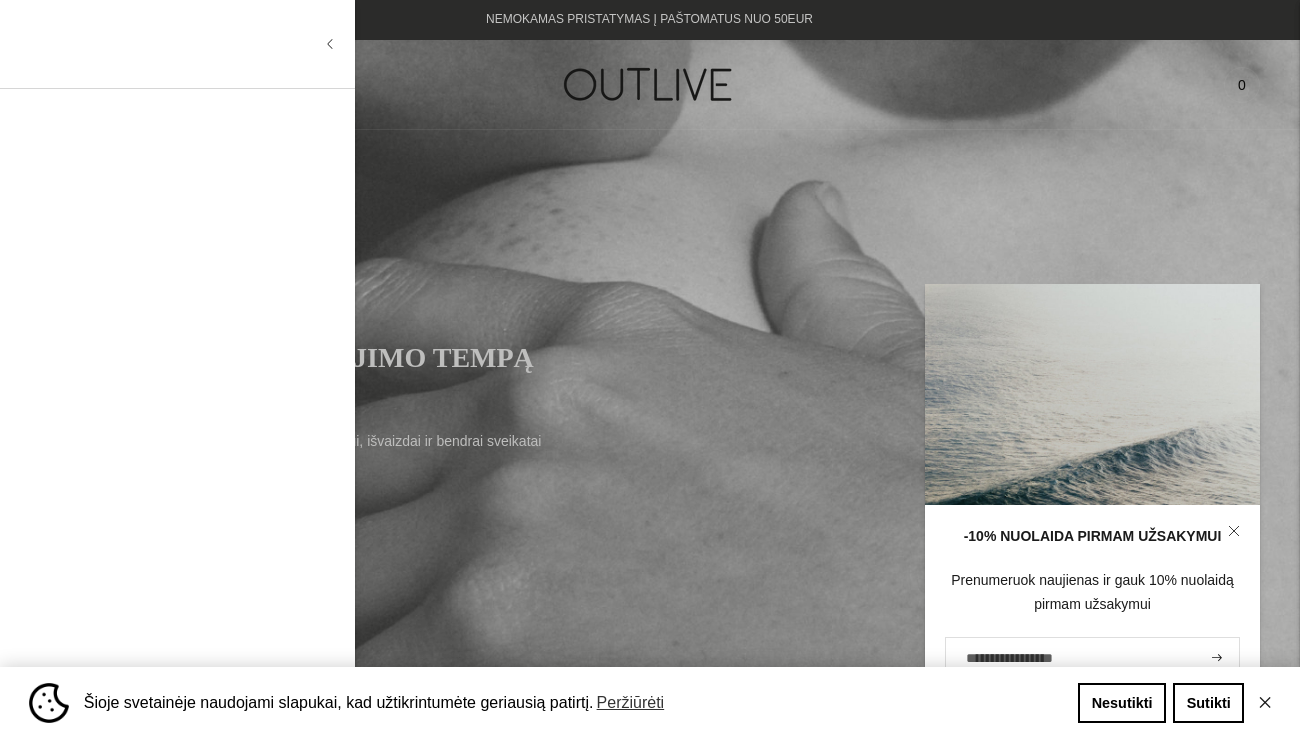 click 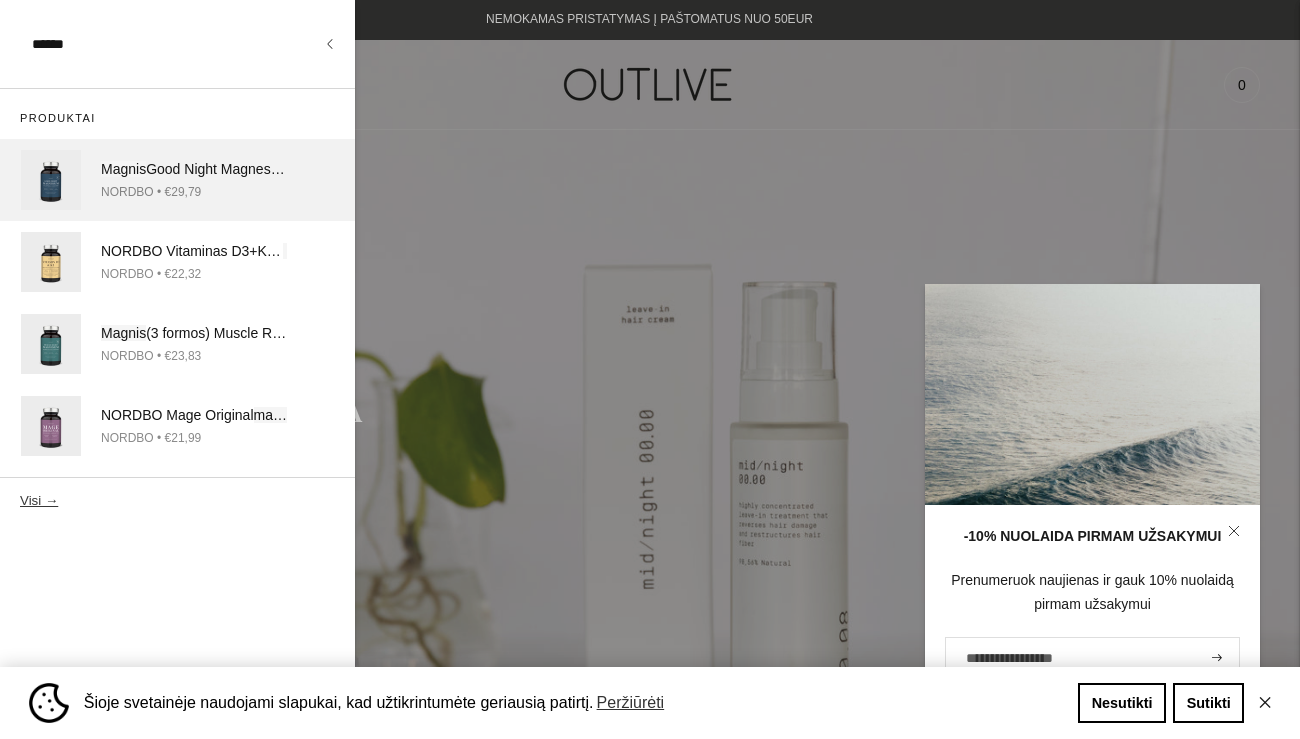 type on "******" 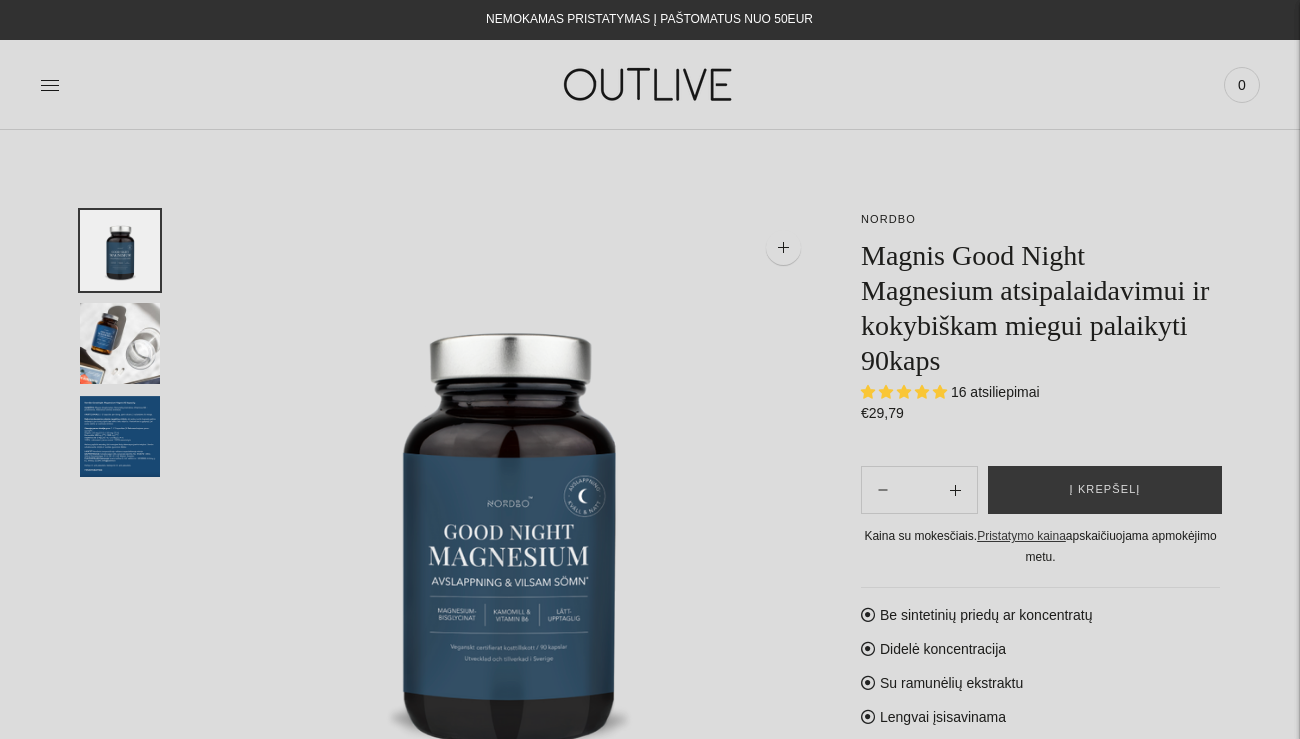 scroll, scrollTop: 0, scrollLeft: 0, axis: both 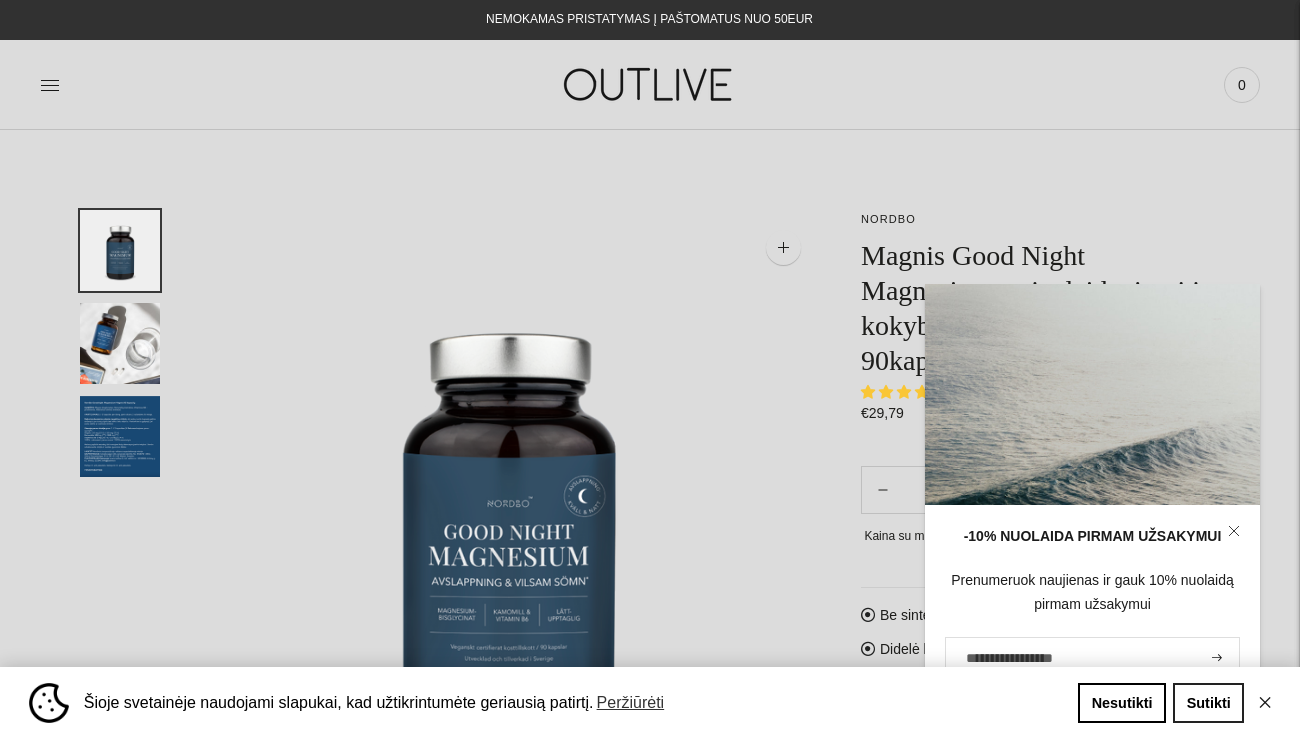 click on "Sutikti" at bounding box center (1208, 703) 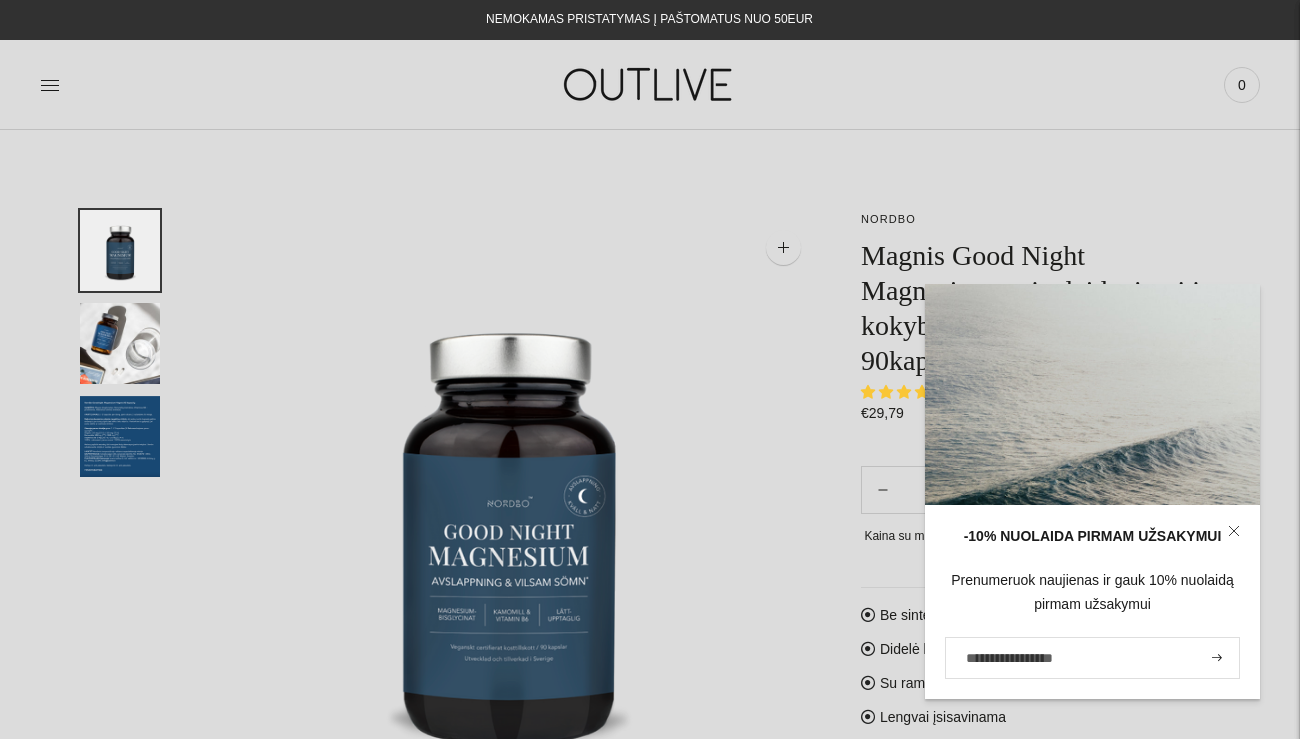 click 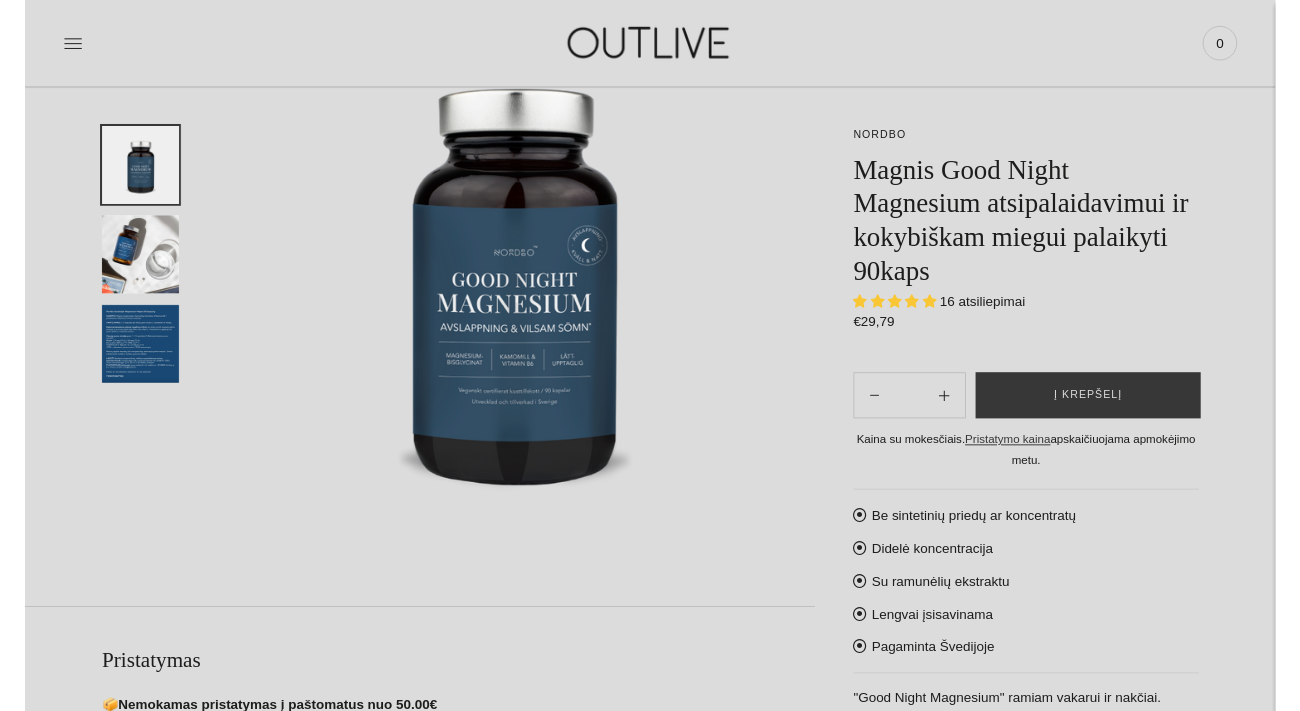 scroll, scrollTop: 242, scrollLeft: 0, axis: vertical 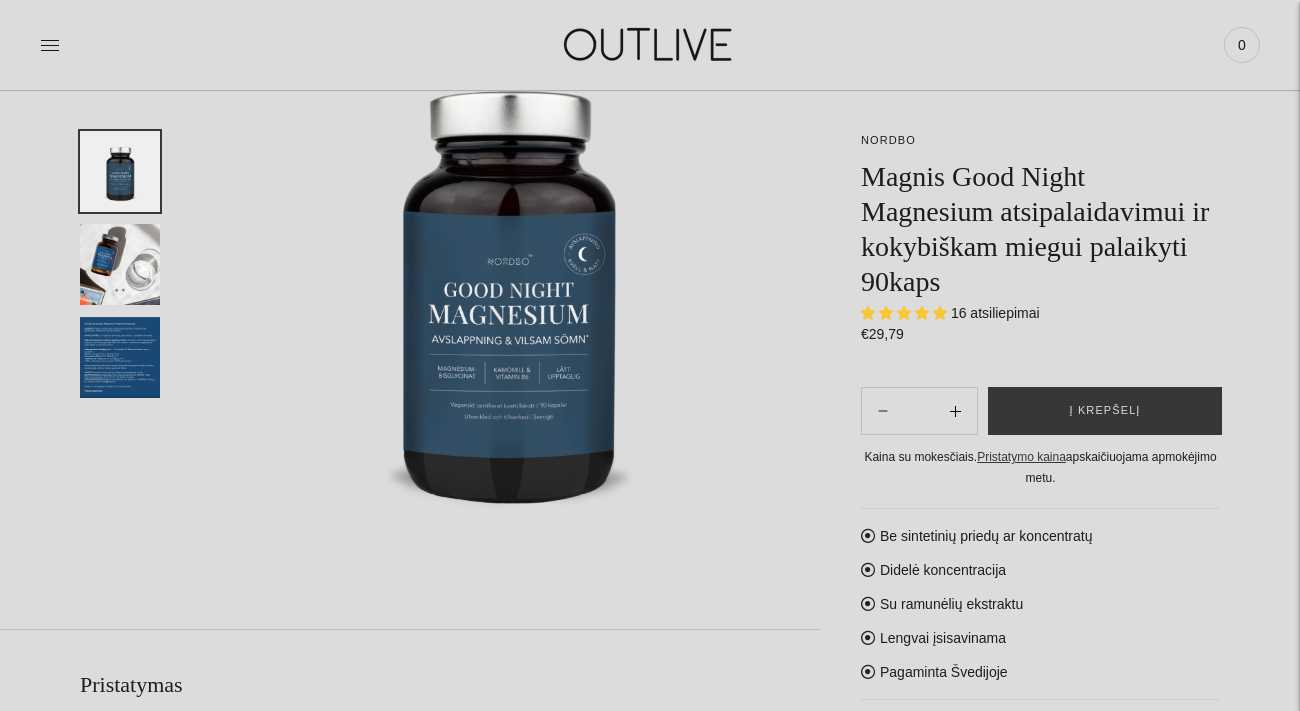 click 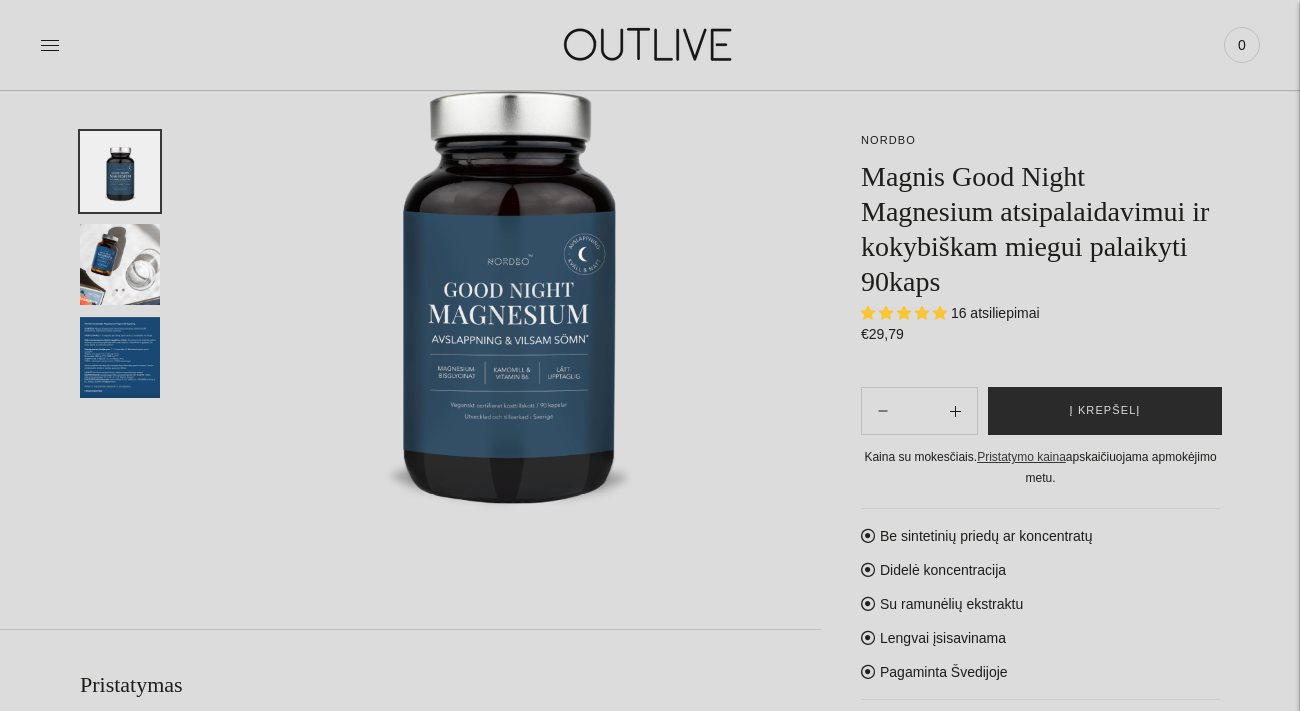 click on "Į krepšelį" at bounding box center (1105, 411) 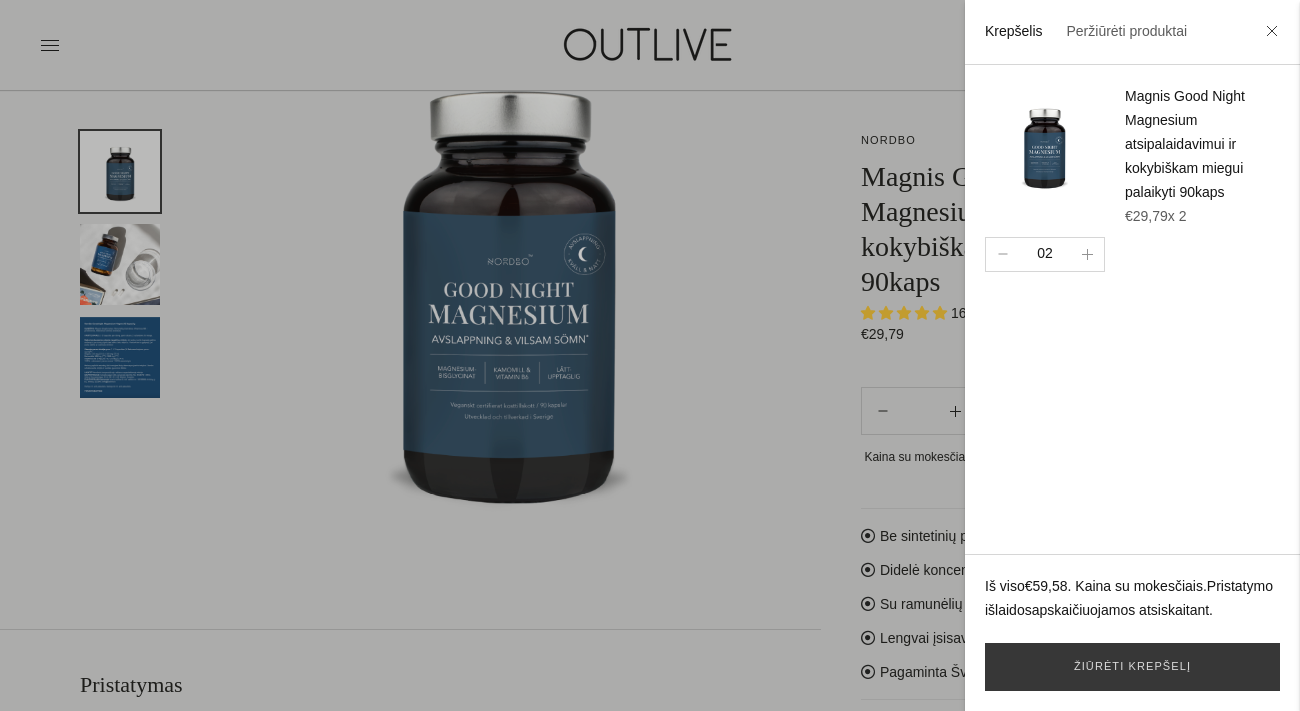click at bounding box center (650, 355) 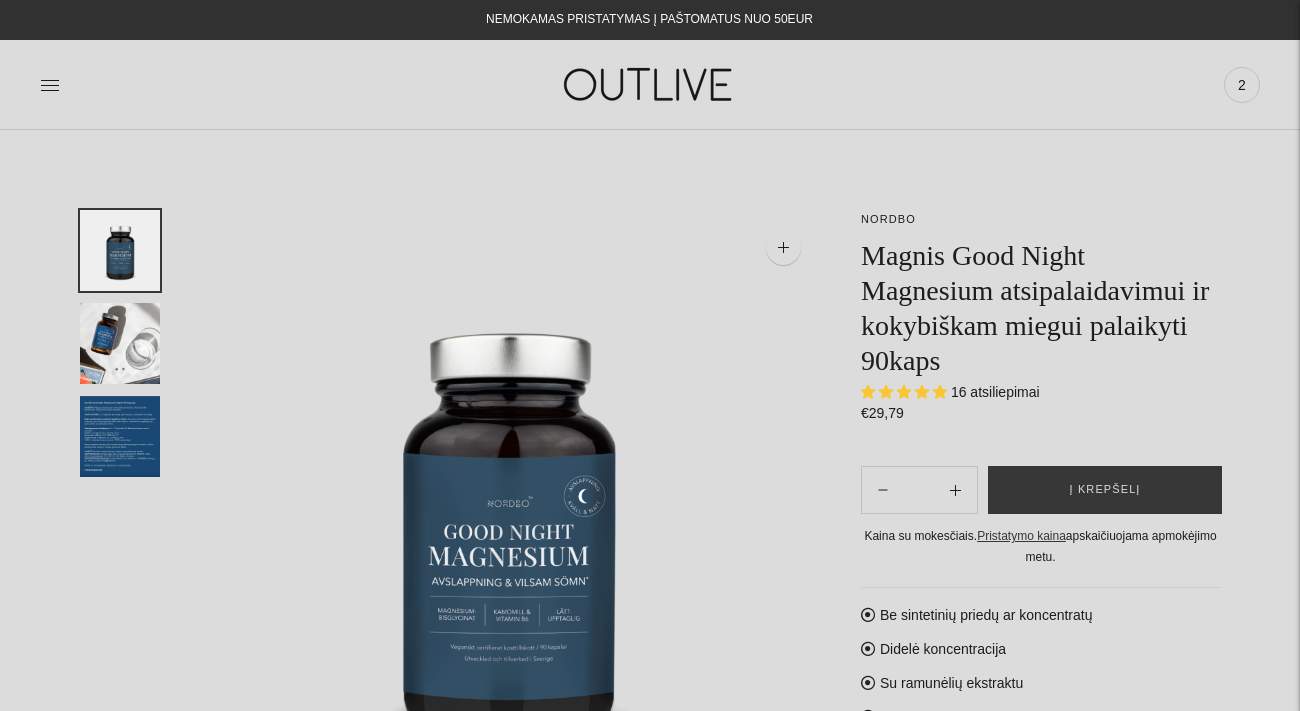 scroll, scrollTop: 0, scrollLeft: 0, axis: both 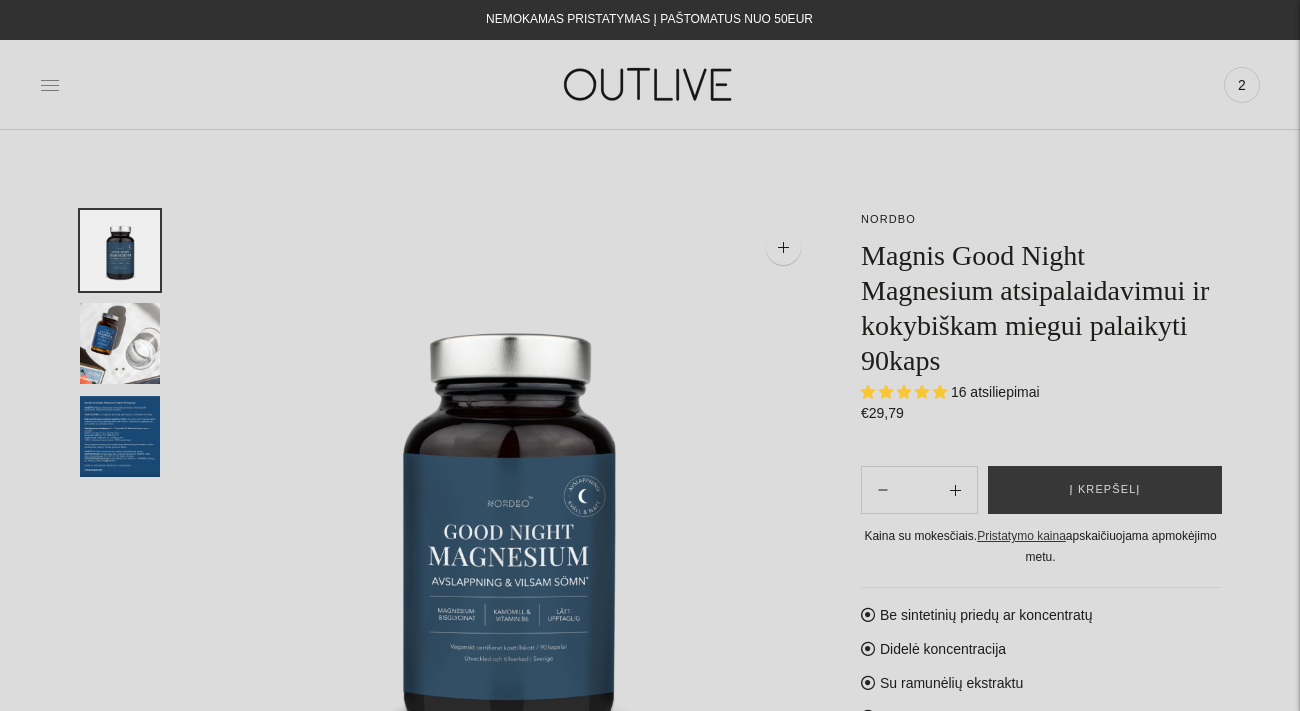 click 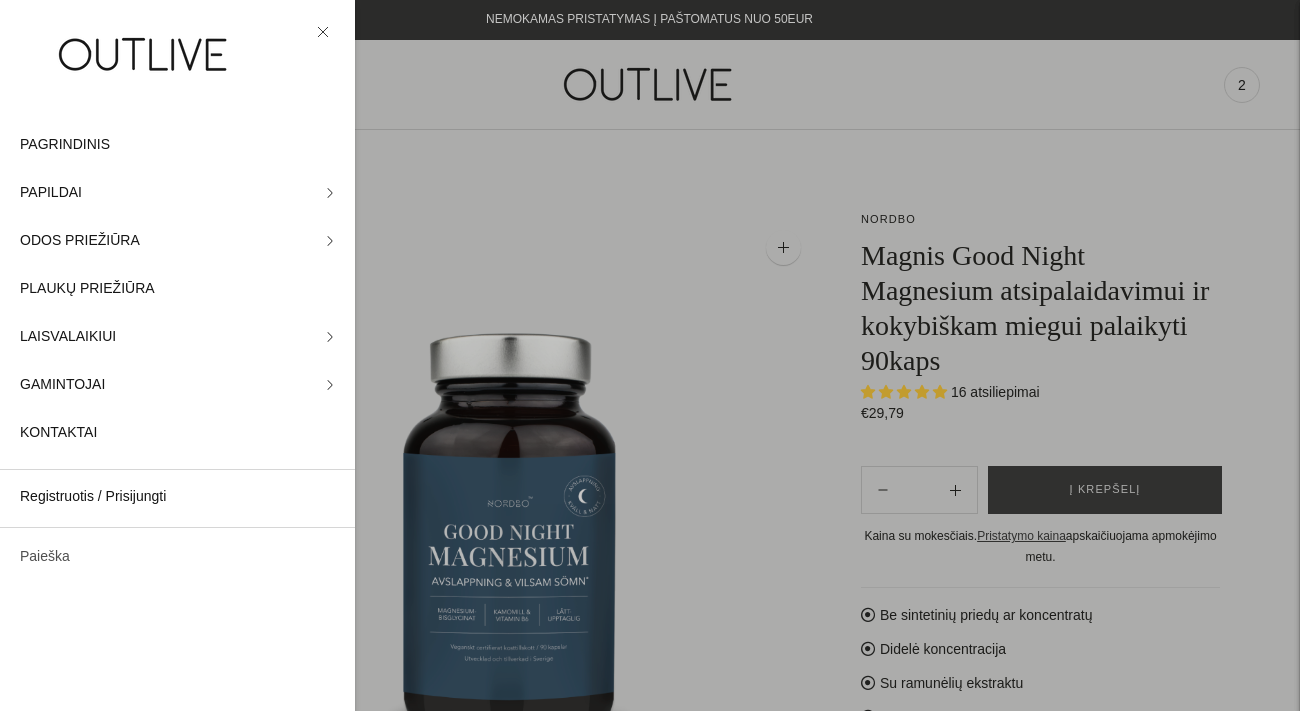 click on "Paieška" at bounding box center [177, 557] 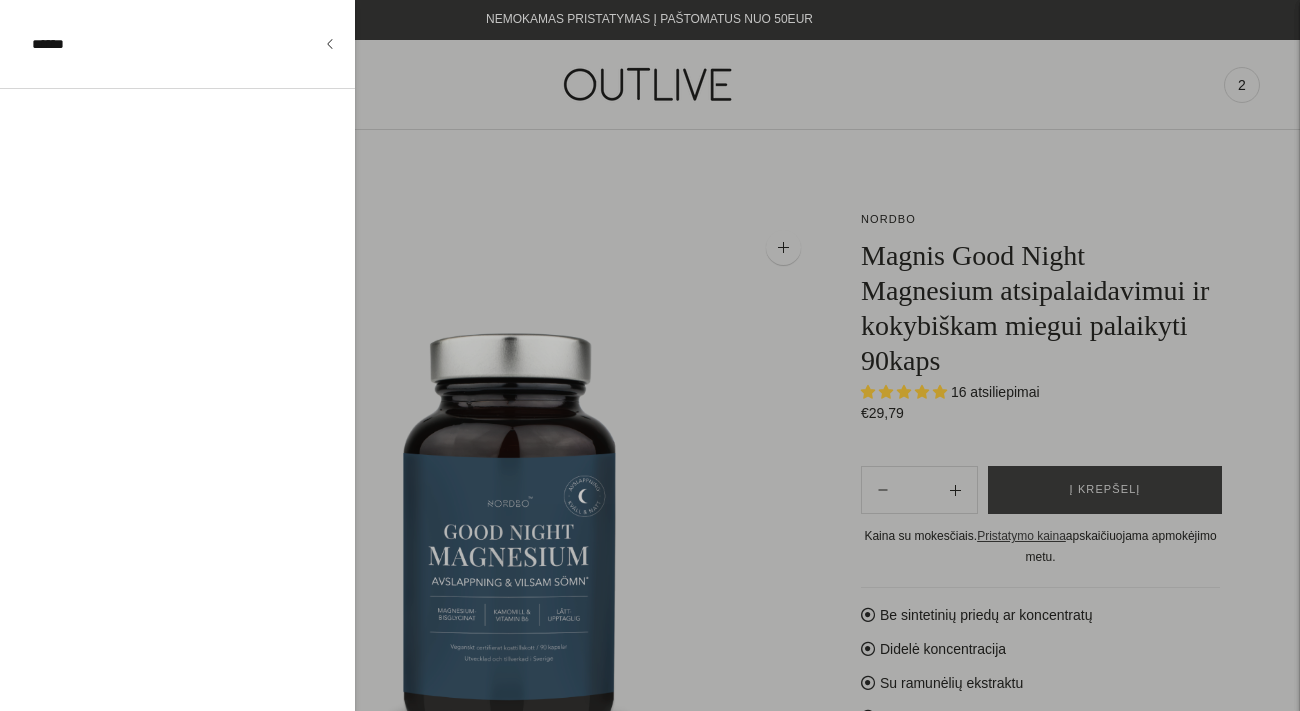 type on "******" 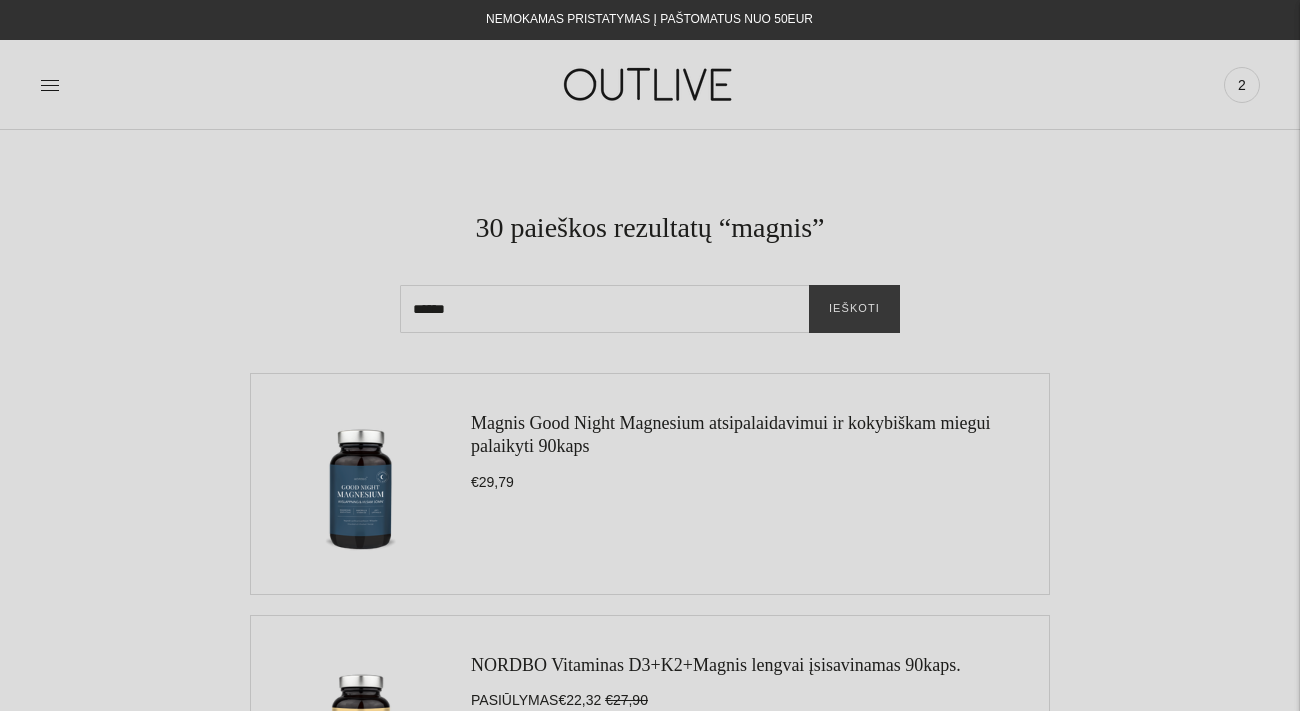 scroll, scrollTop: 0, scrollLeft: 0, axis: both 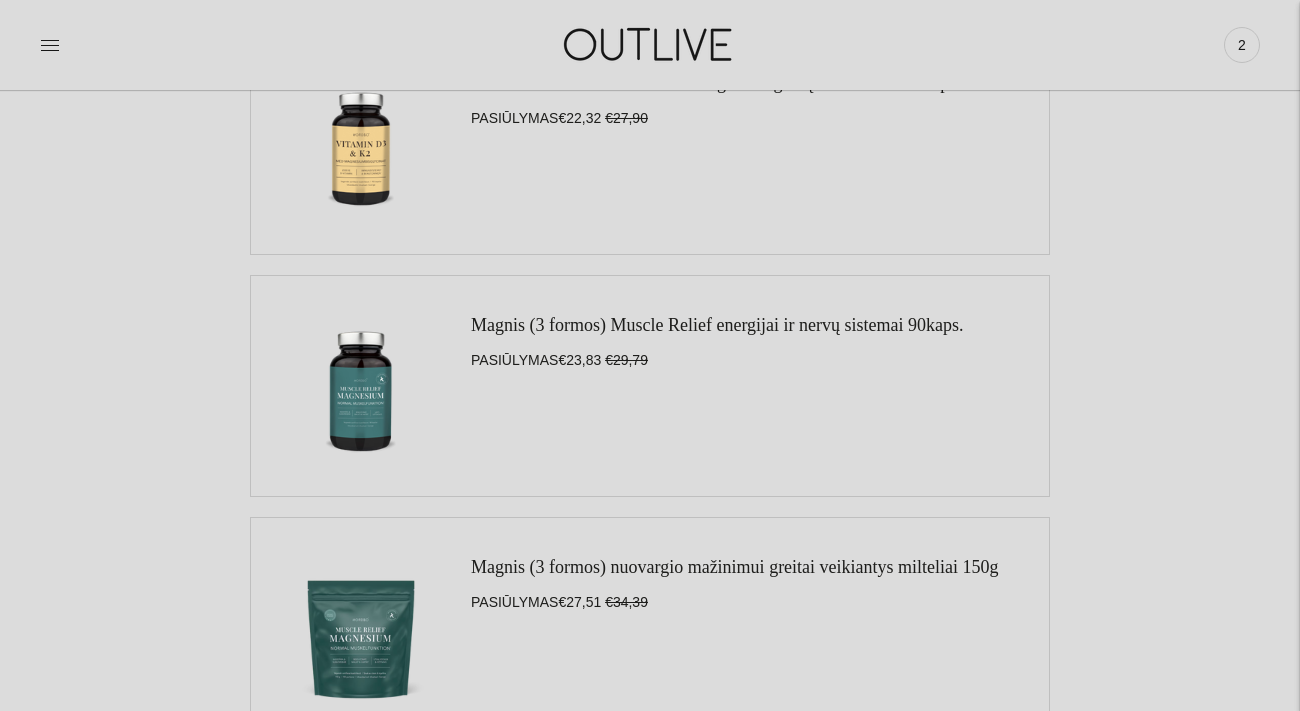 click at bounding box center (361, 386) 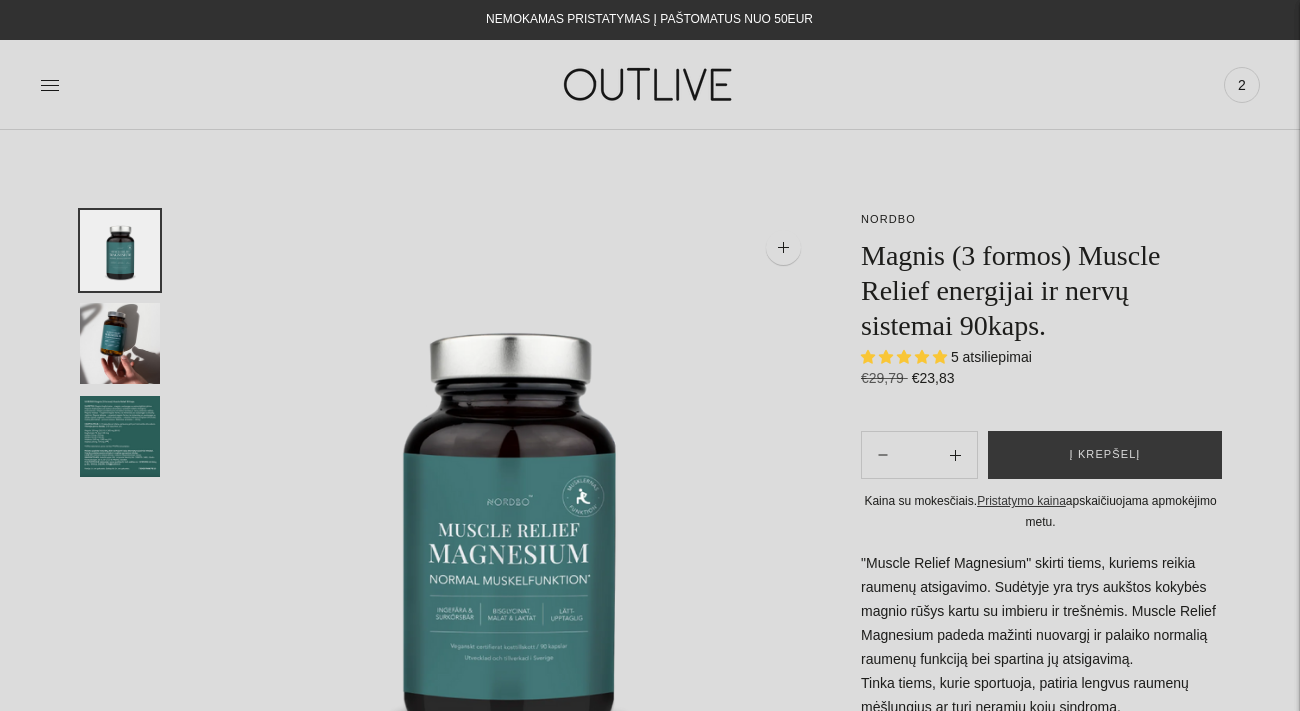 scroll, scrollTop: 0, scrollLeft: 0, axis: both 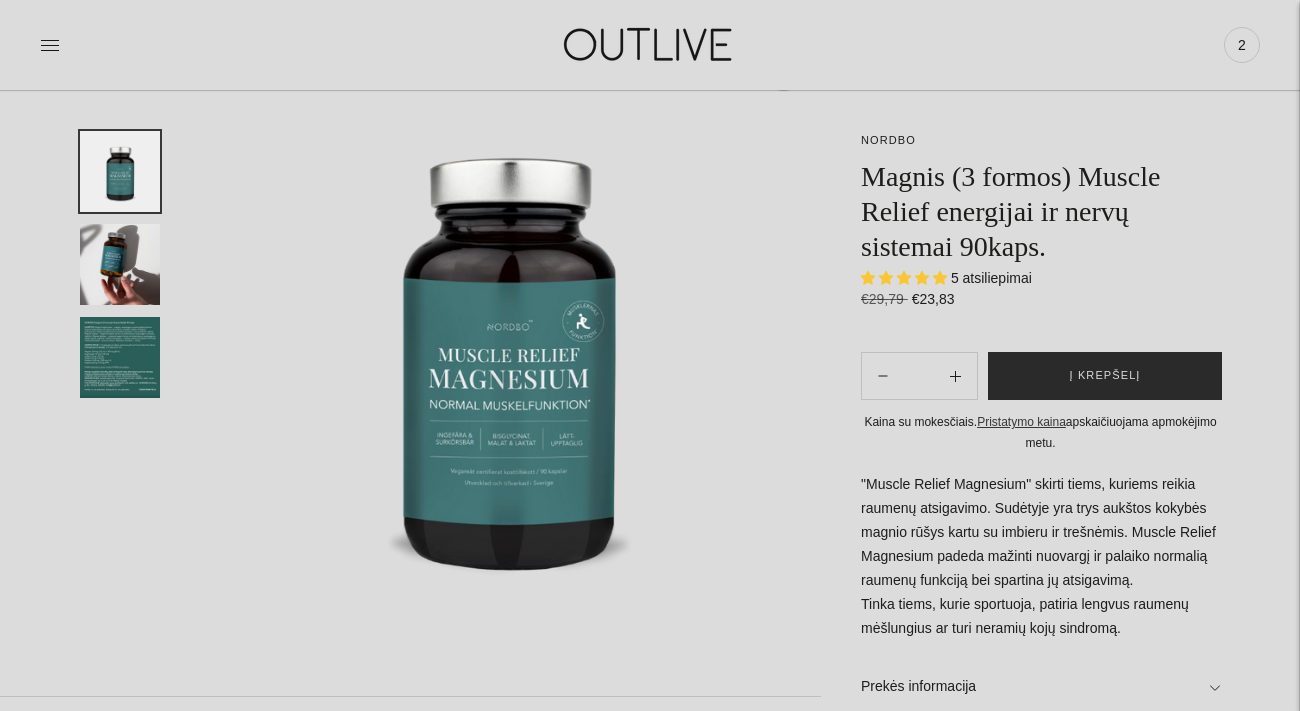 click on "Į krepšelį" at bounding box center [1105, 376] 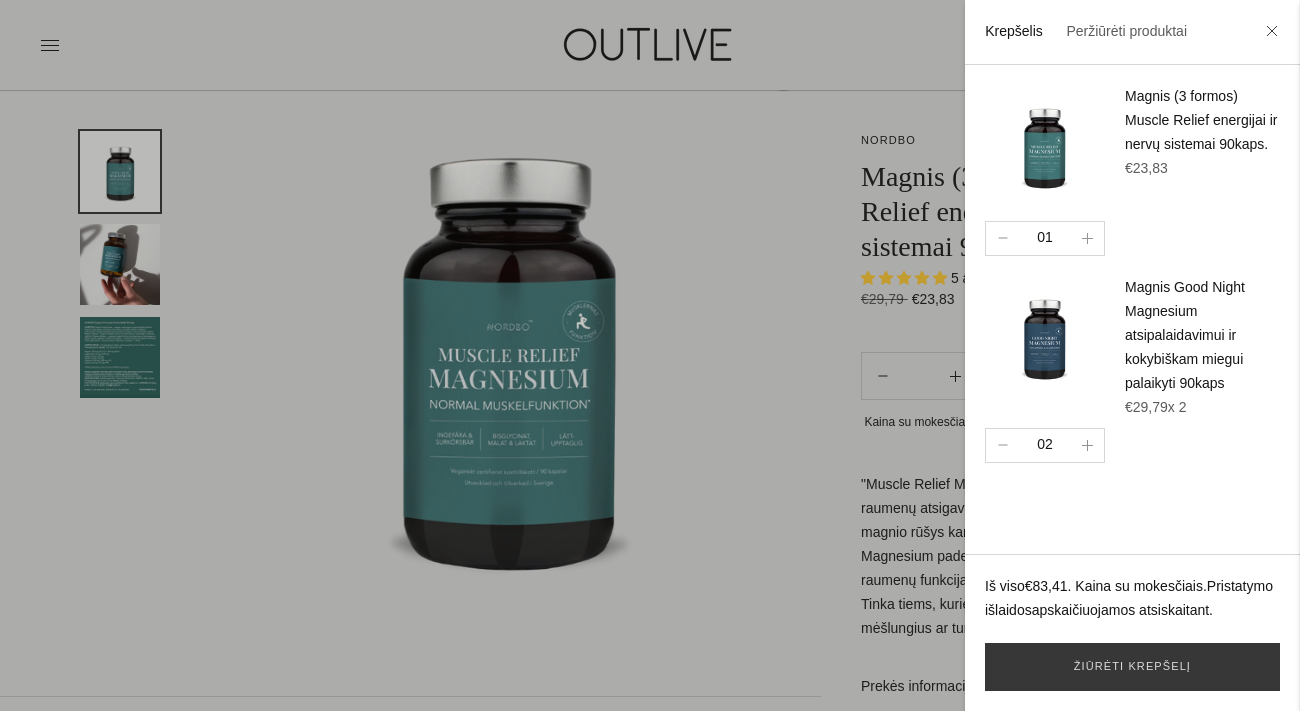 click at bounding box center [650, 355] 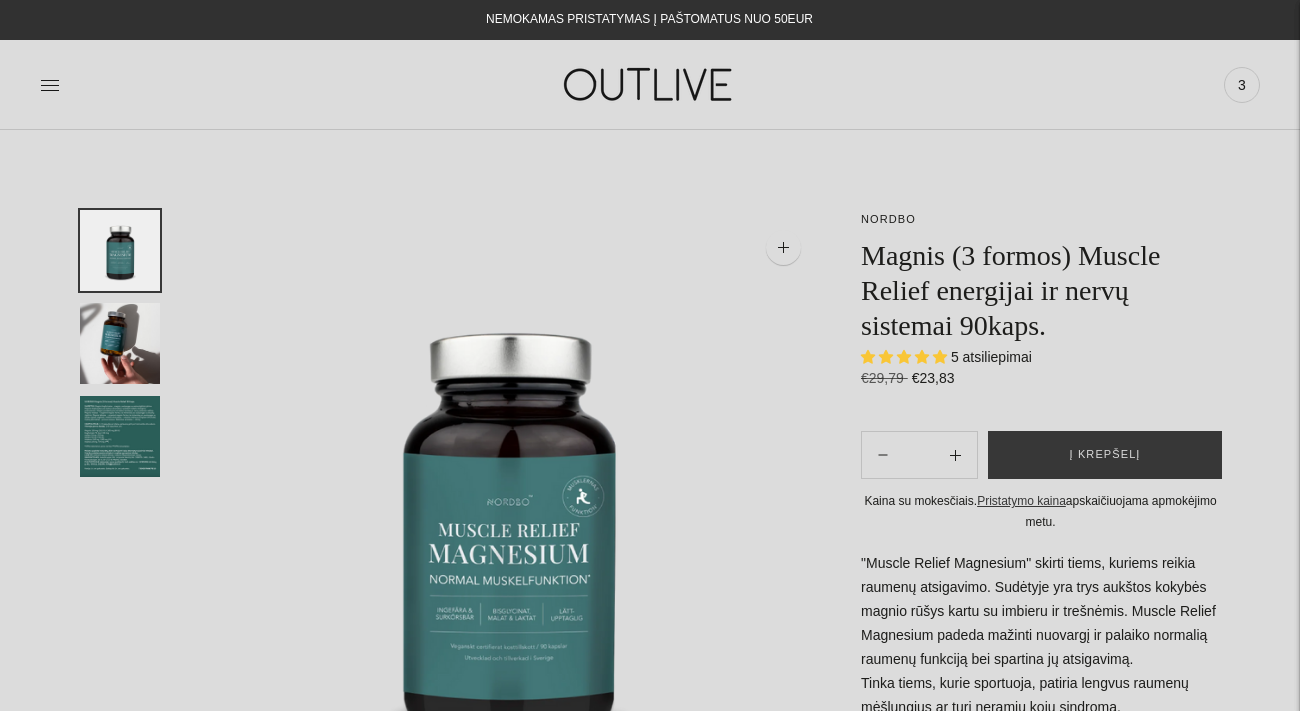 scroll, scrollTop: 0, scrollLeft: 0, axis: both 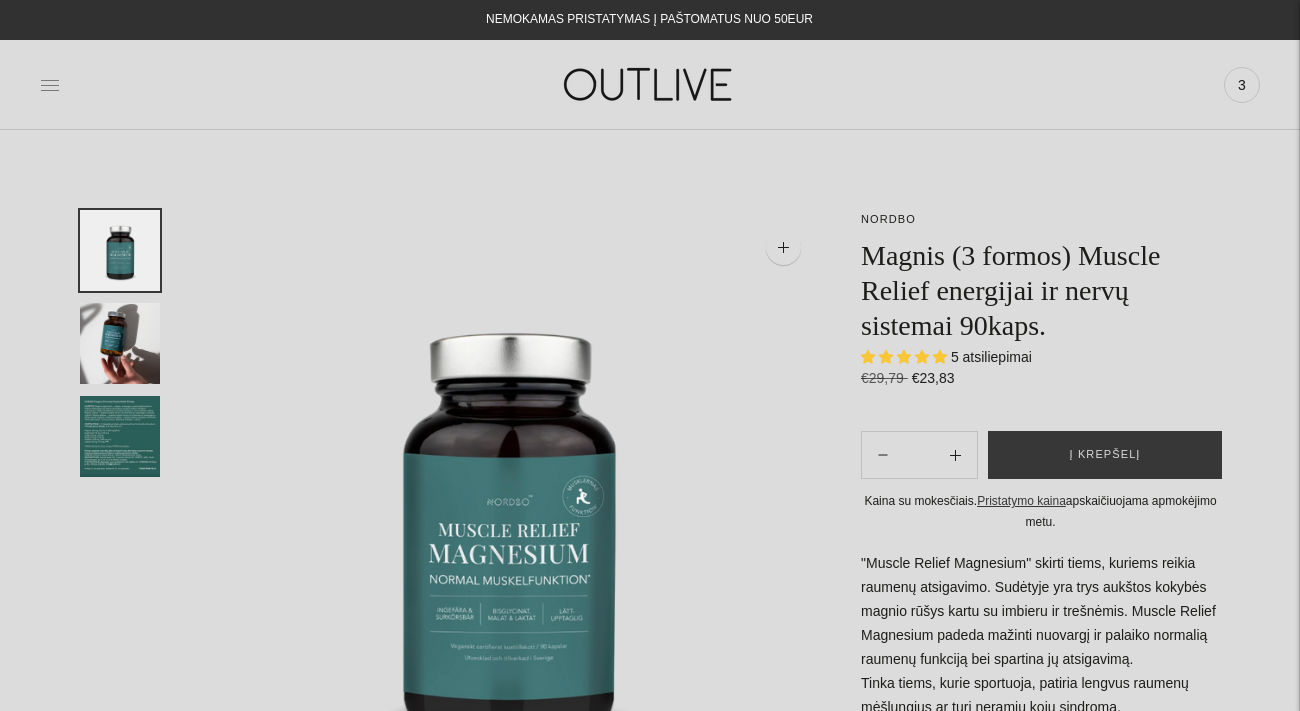 click 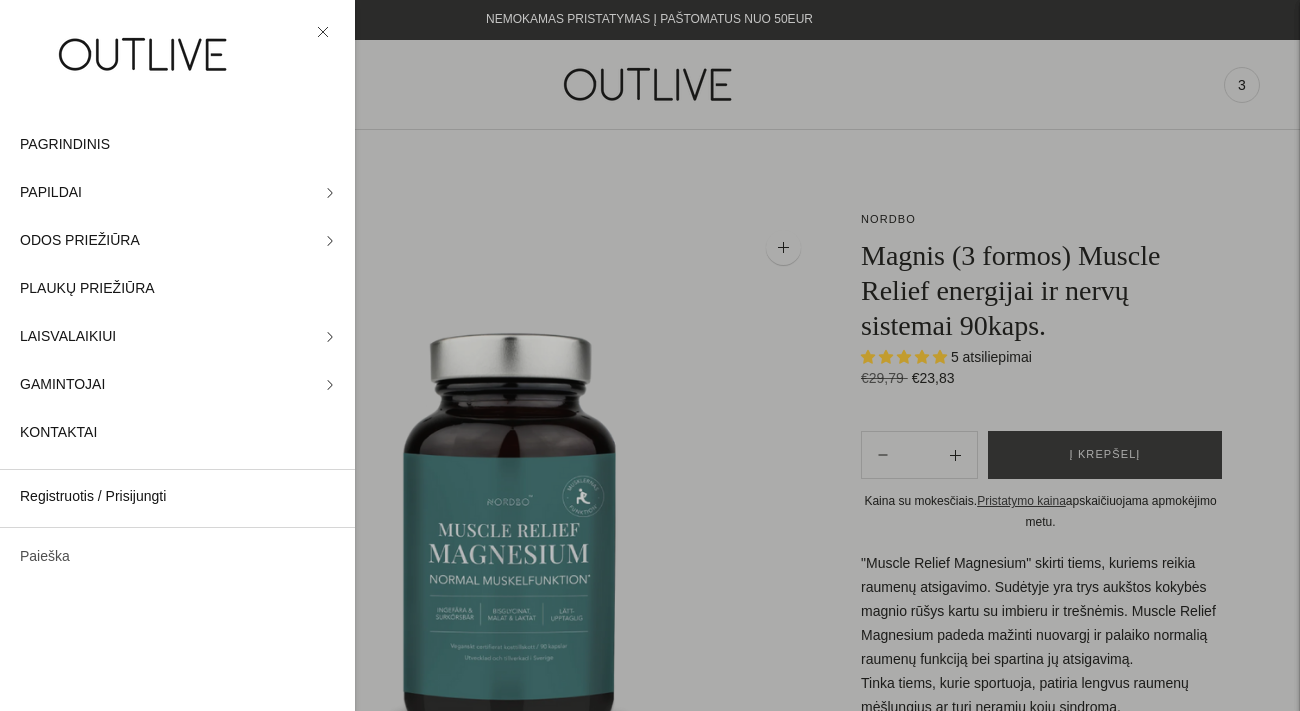 click on "Paieška" at bounding box center [177, 557] 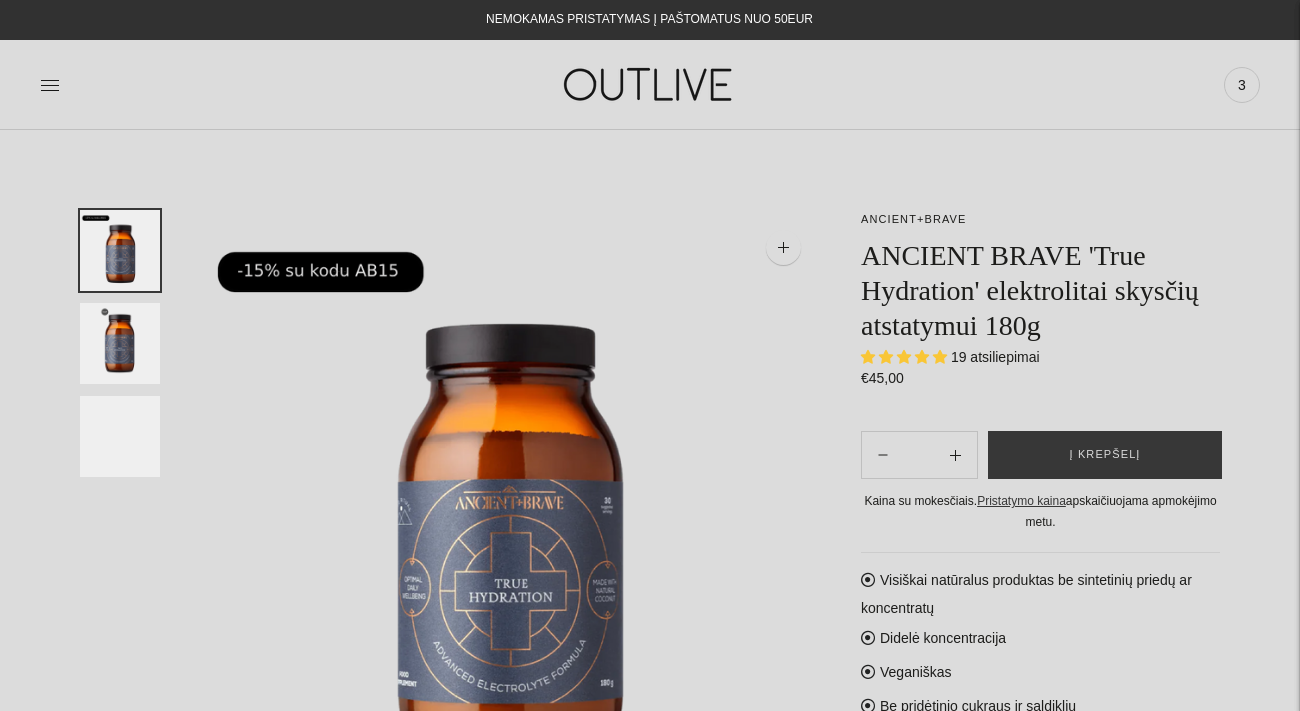 scroll, scrollTop: 0, scrollLeft: 0, axis: both 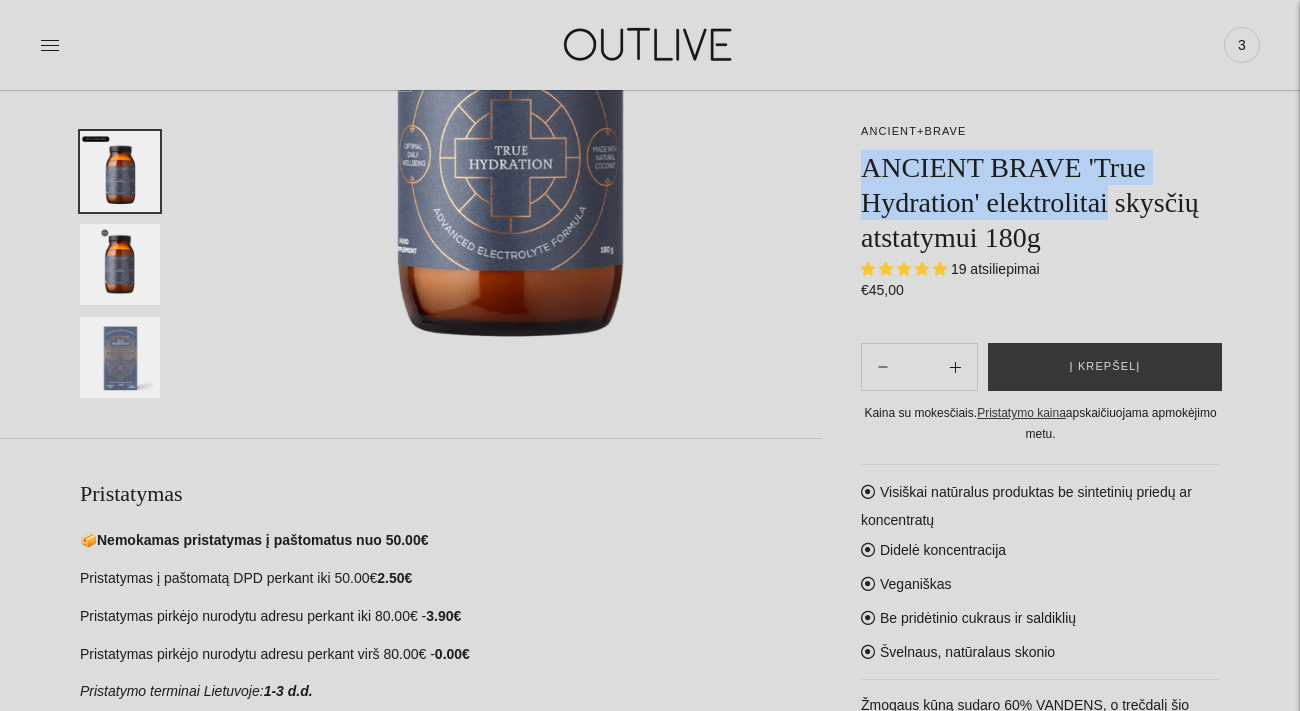 drag, startPoint x: 865, startPoint y: 170, endPoint x: 1141, endPoint y: 196, distance: 277.22192 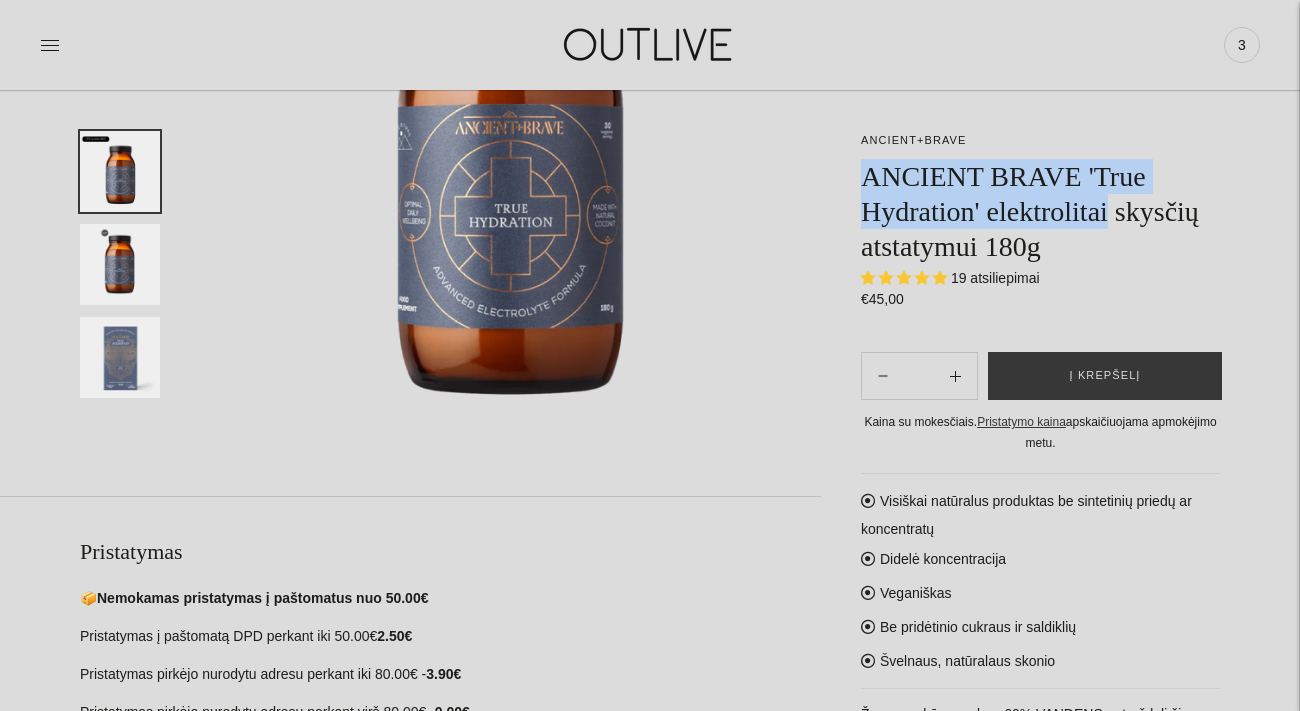 scroll, scrollTop: 327, scrollLeft: 0, axis: vertical 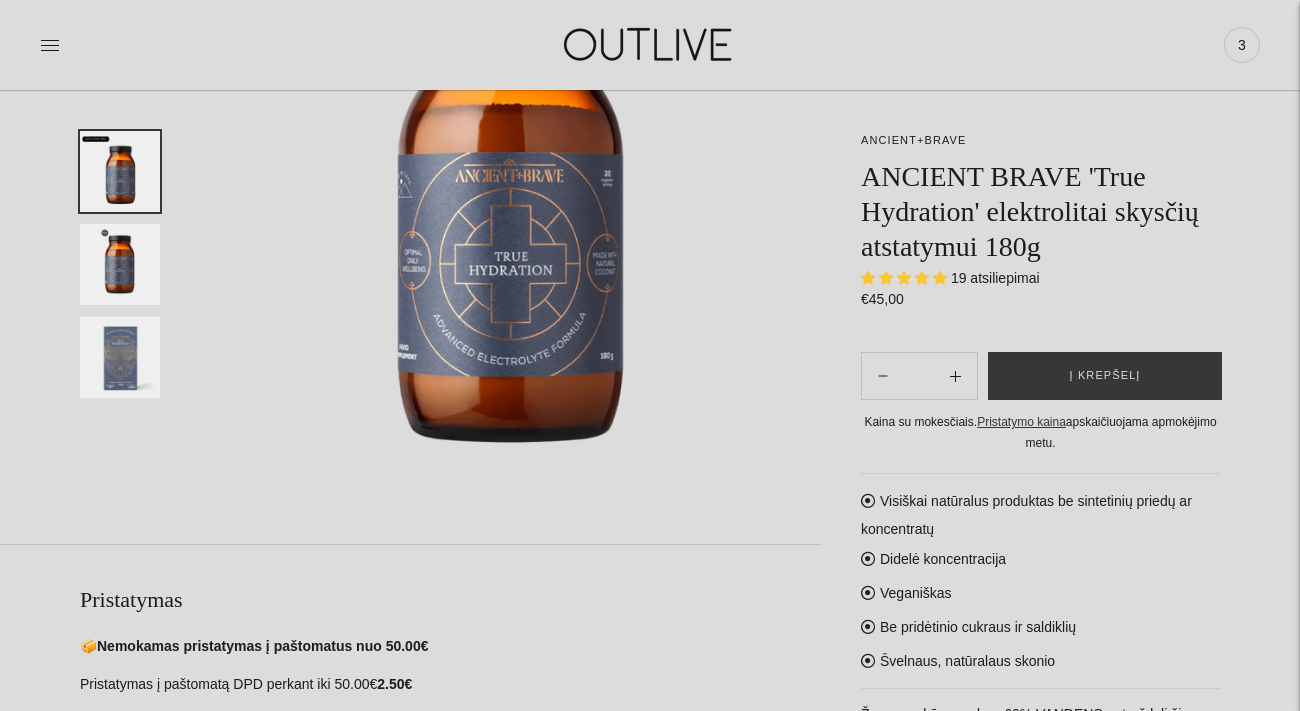 click on "Regular price
€45,00
Unit price
/ per" at bounding box center (1040, 300) 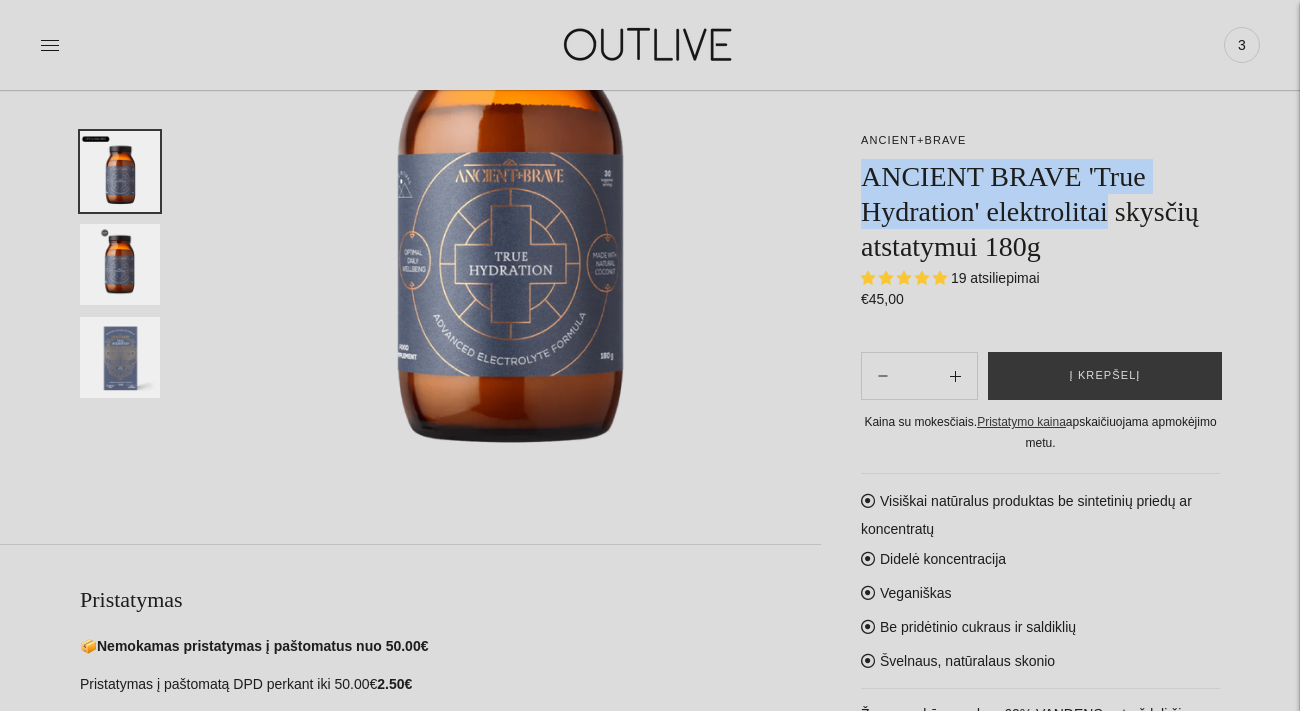 drag, startPoint x: 857, startPoint y: 169, endPoint x: 1150, endPoint y: 198, distance: 294.43167 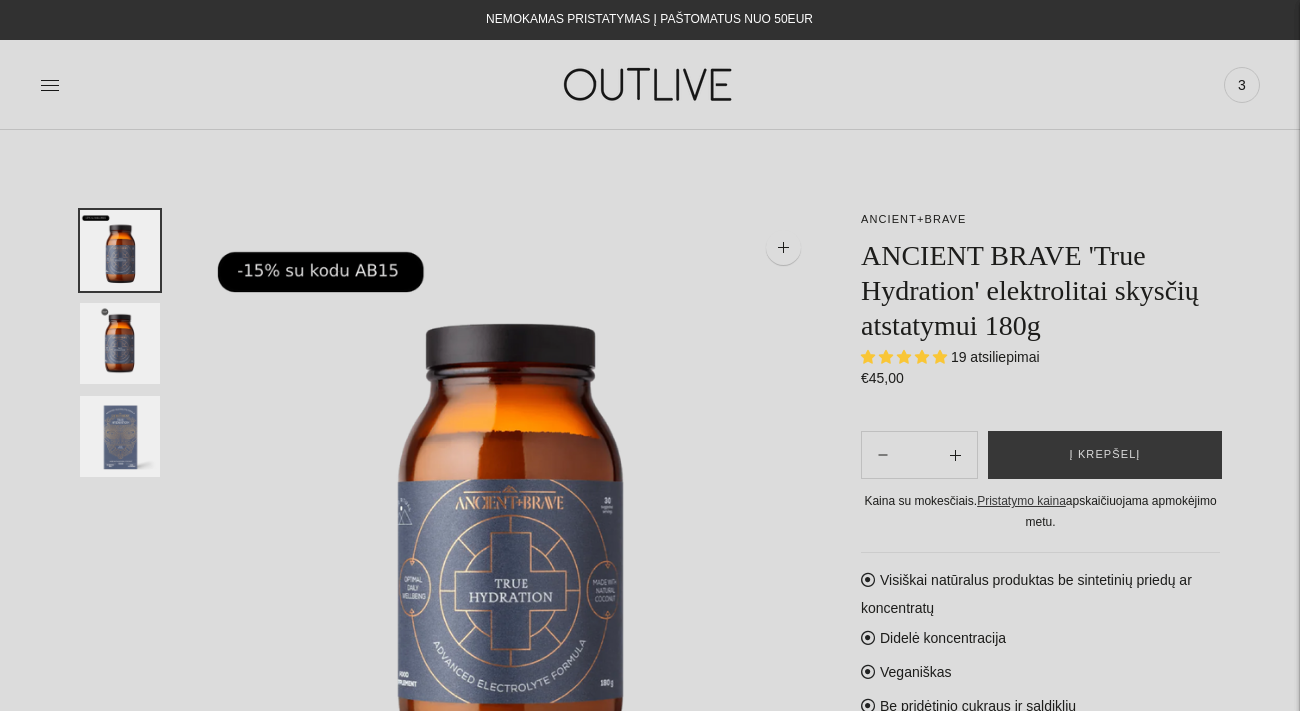 scroll, scrollTop: 0, scrollLeft: 0, axis: both 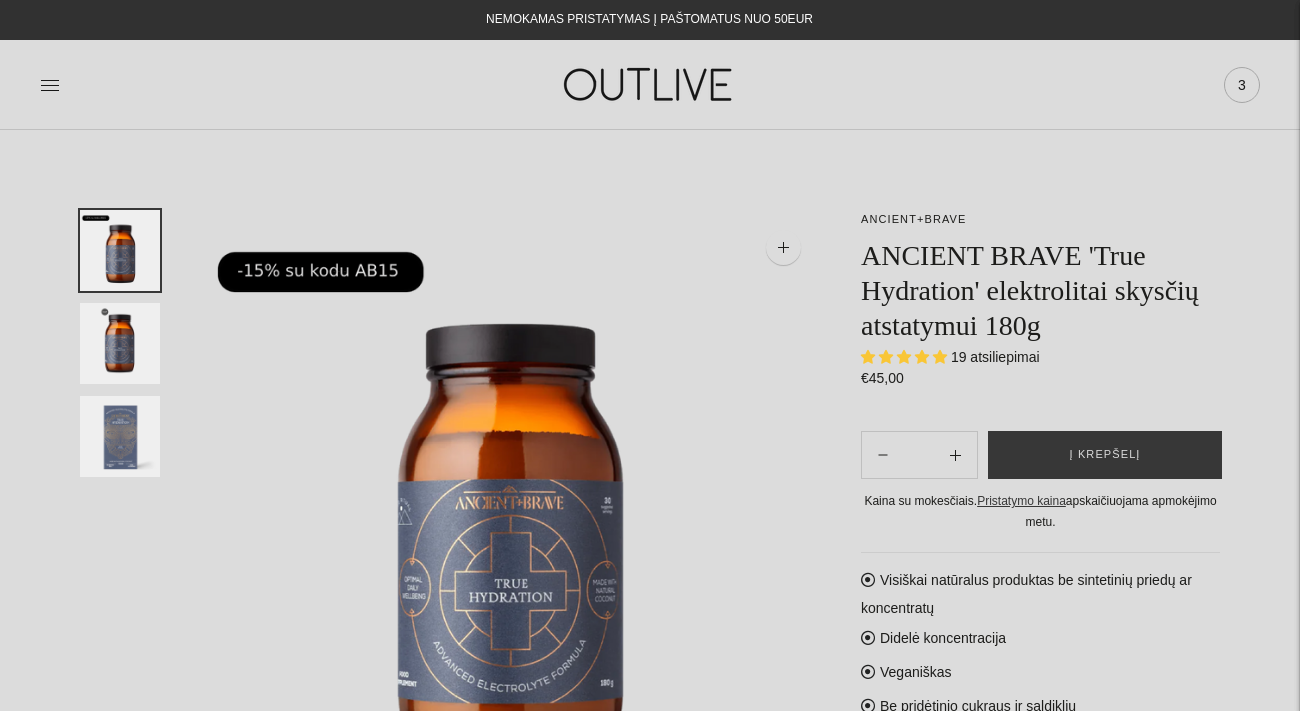 click on "3" at bounding box center (1242, 85) 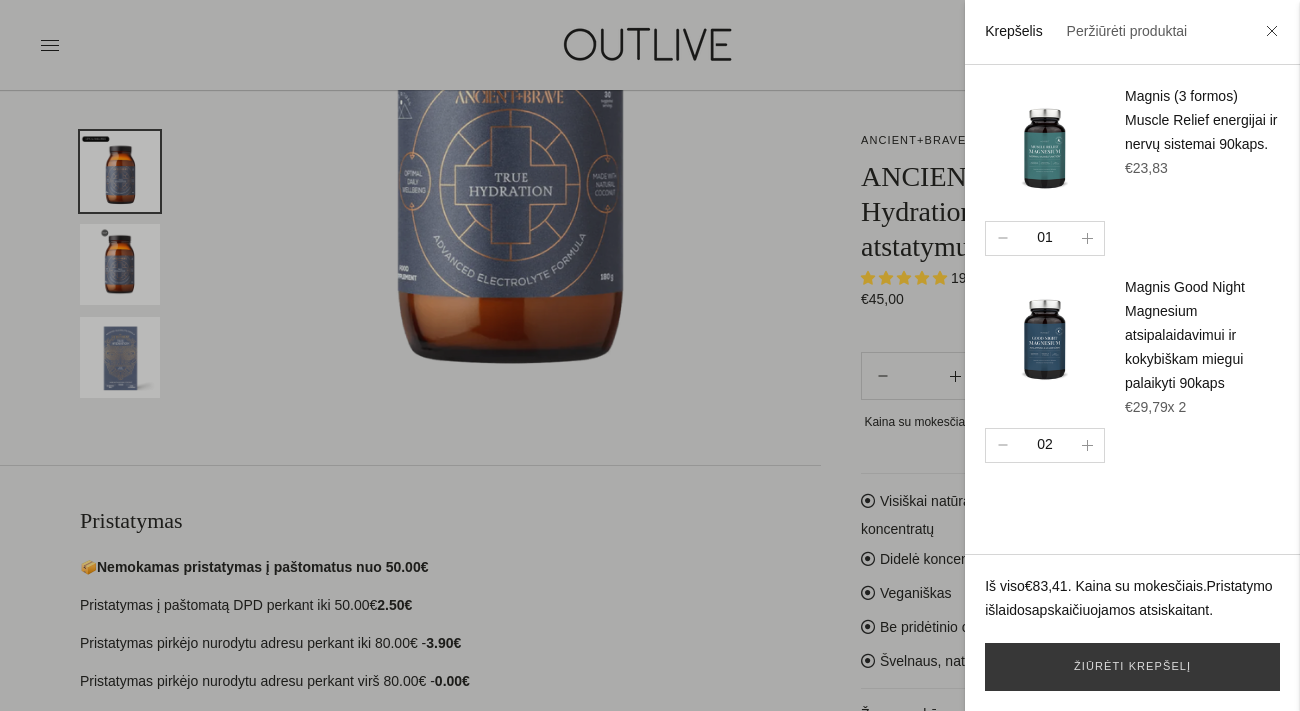 scroll, scrollTop: 444, scrollLeft: 0, axis: vertical 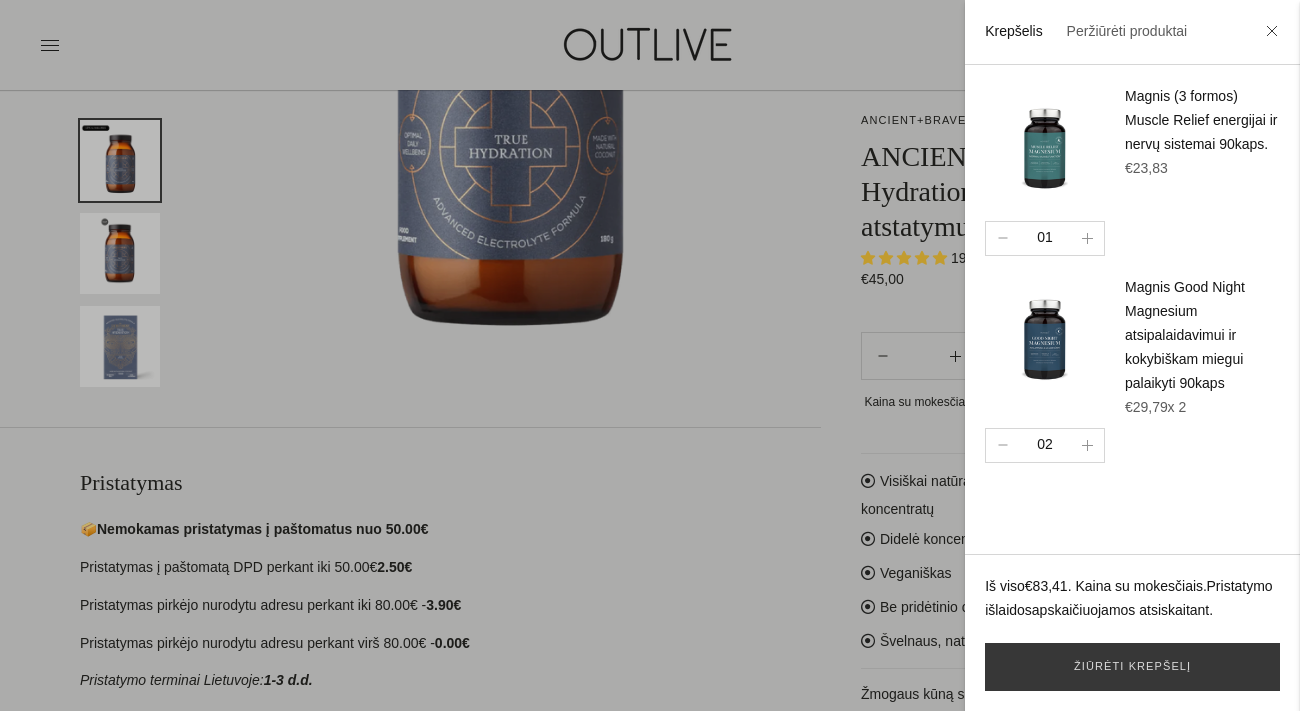 click at bounding box center [650, 355] 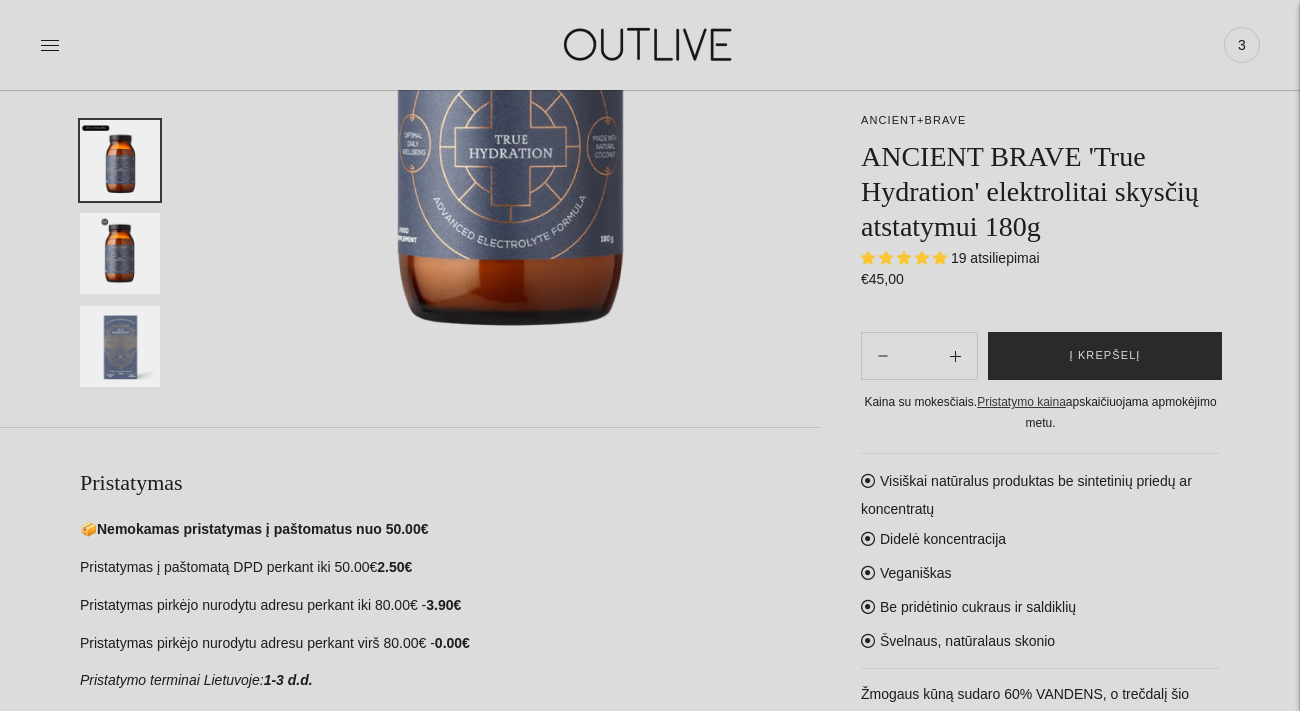 click on "Į krepšelį" at bounding box center [1105, 356] 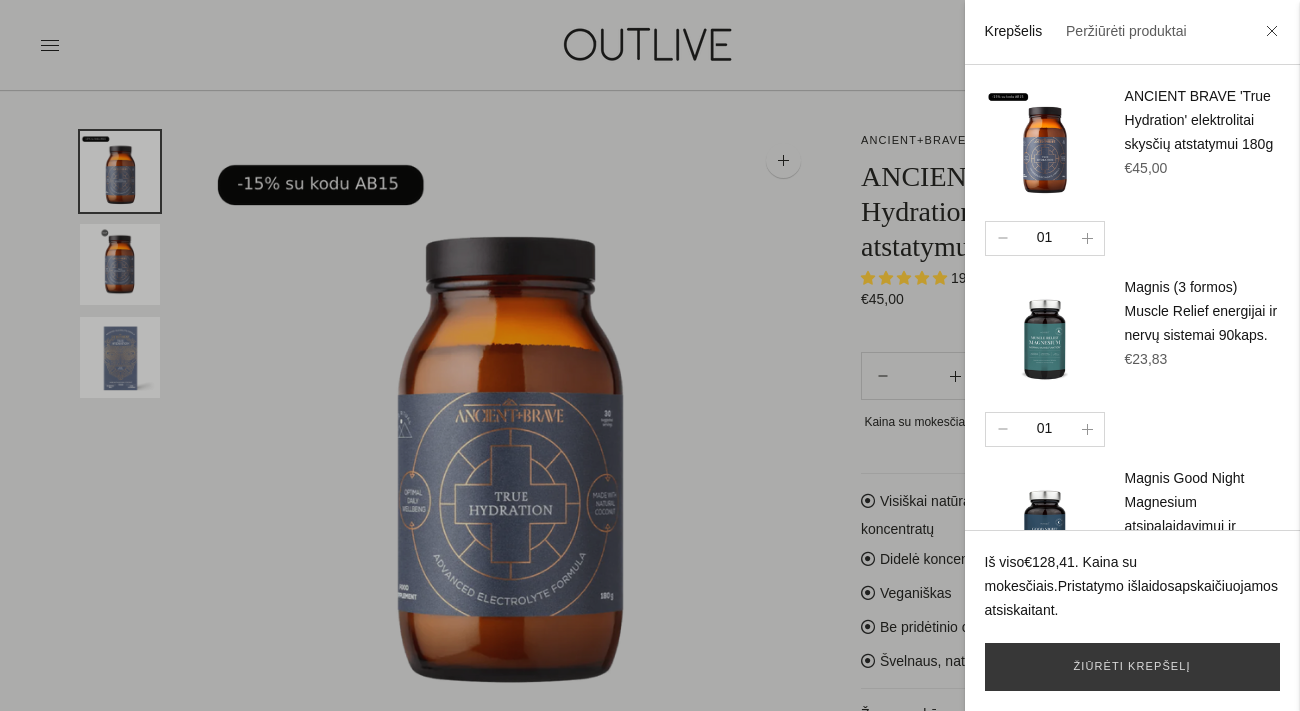 scroll, scrollTop: 88, scrollLeft: 0, axis: vertical 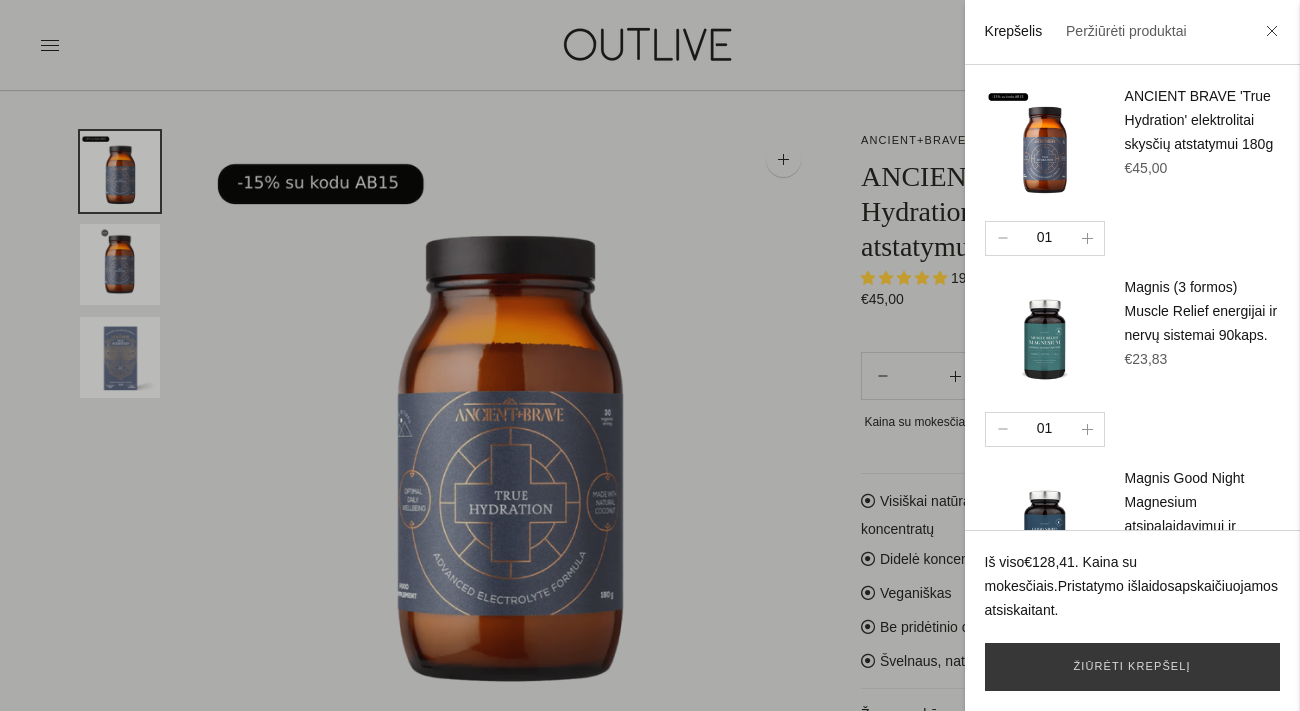 click at bounding box center [650, 355] 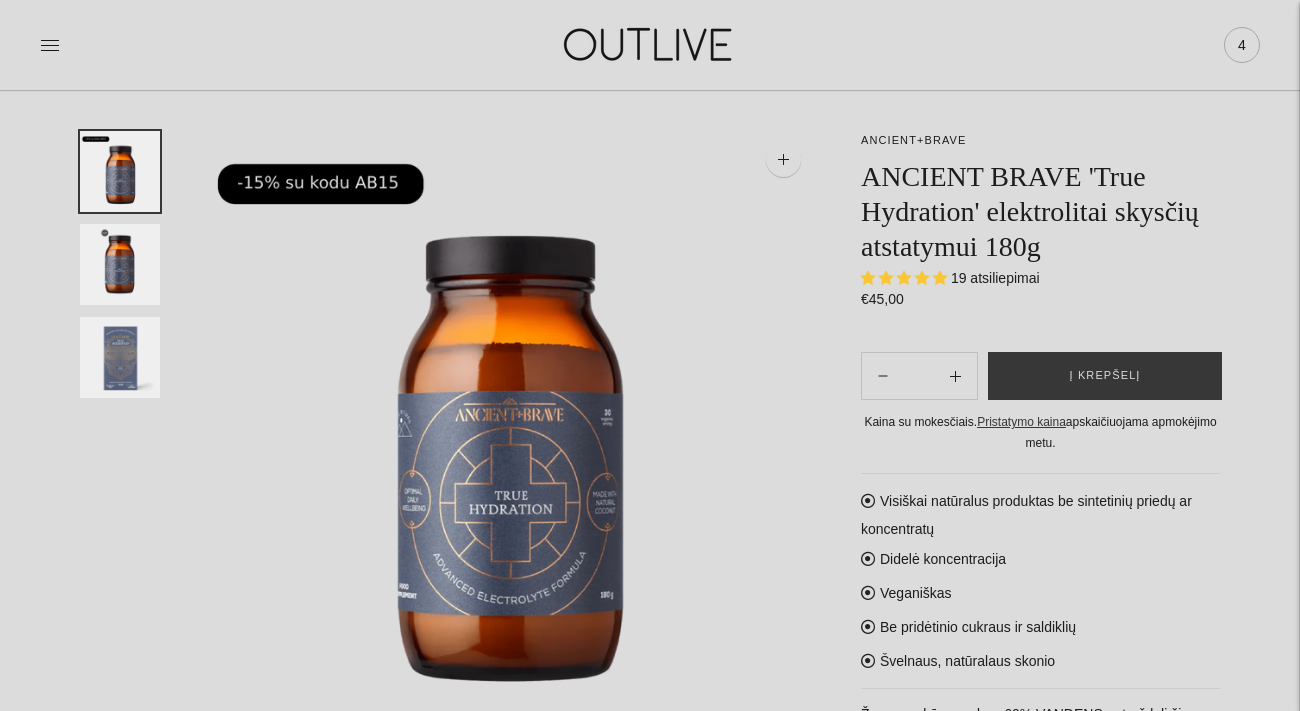 click on "4" at bounding box center [1242, 45] 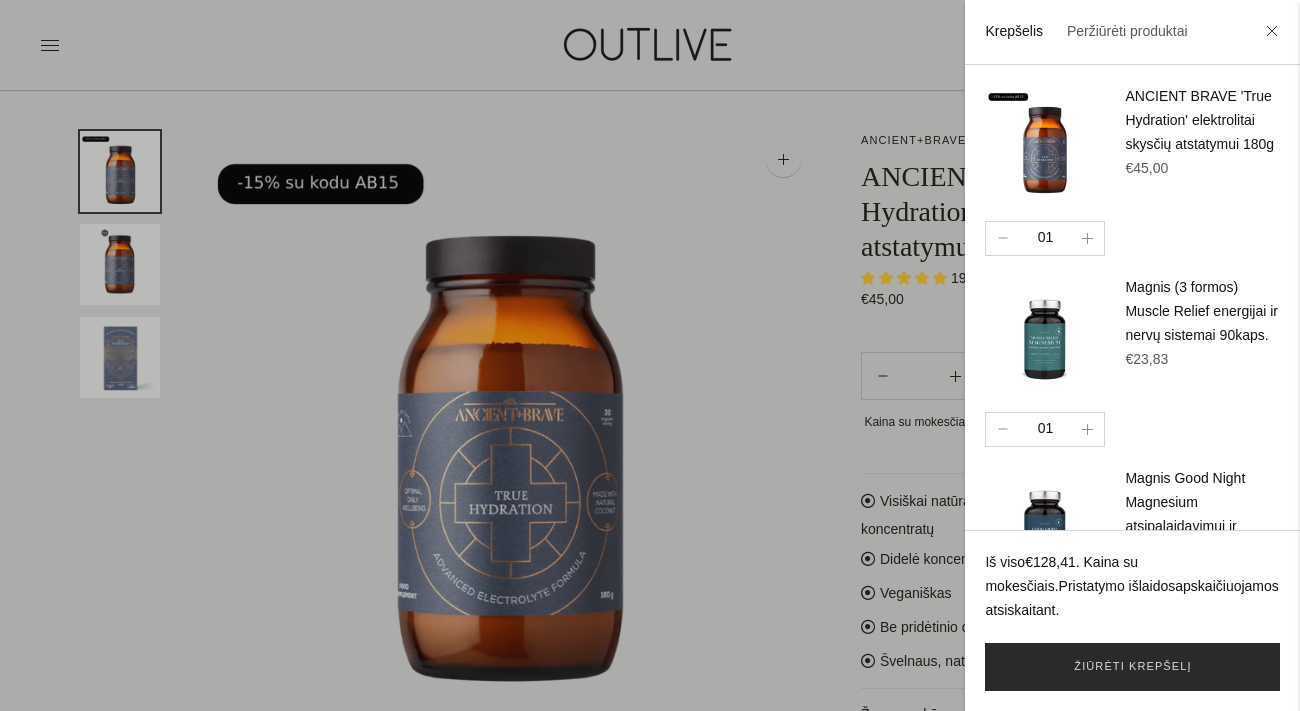 click on "Žiūrėti krepšelį" at bounding box center [1132, 667] 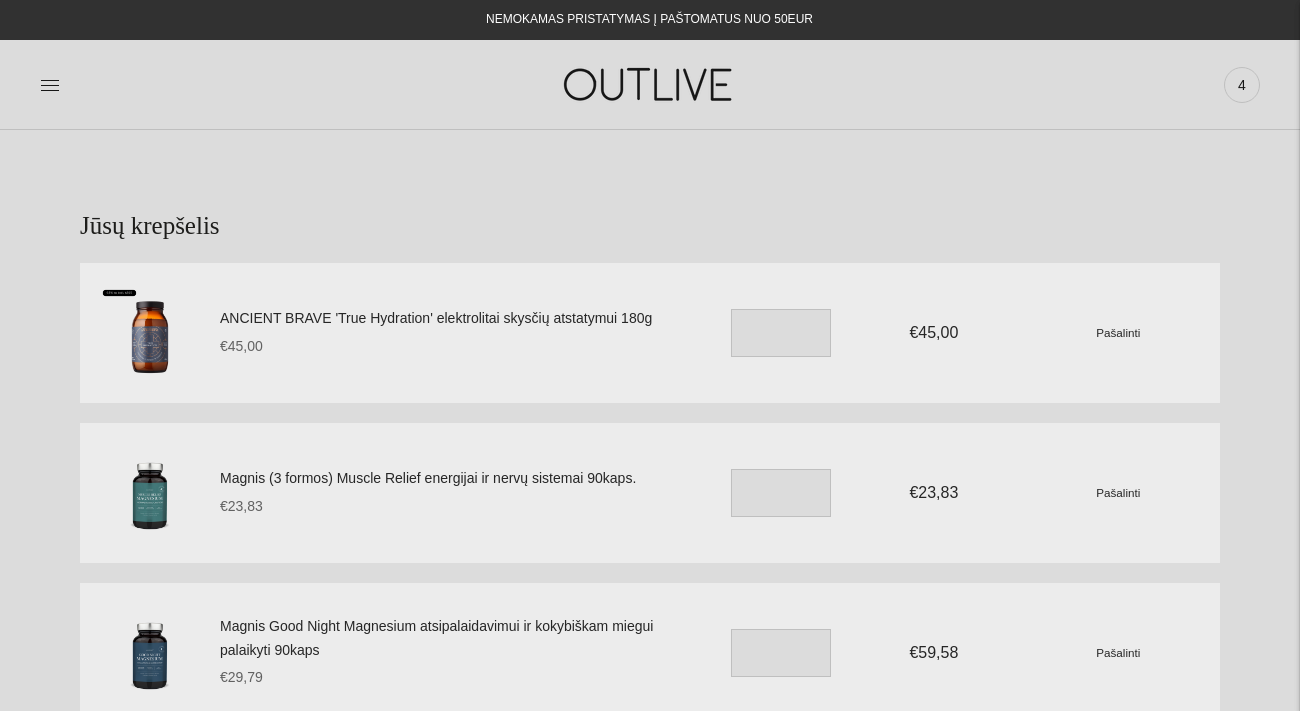 scroll, scrollTop: 0, scrollLeft: 0, axis: both 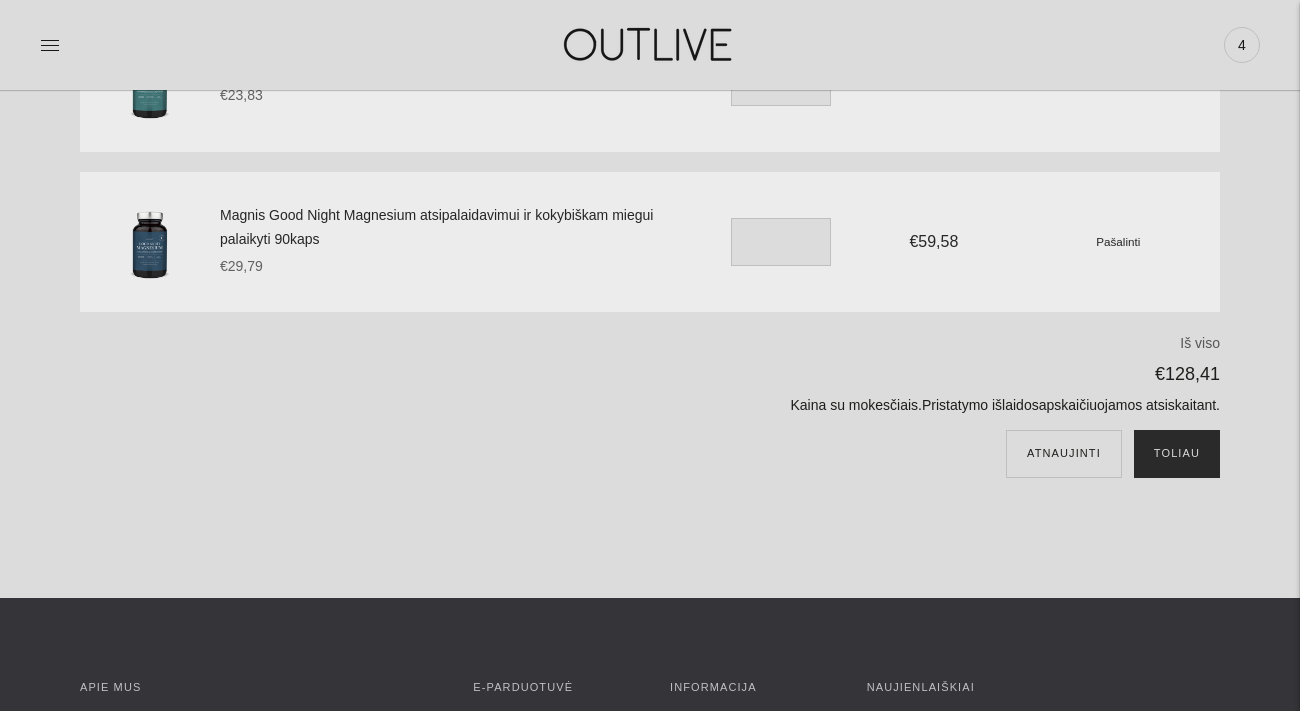 click on "Toliau" at bounding box center [1177, 454] 